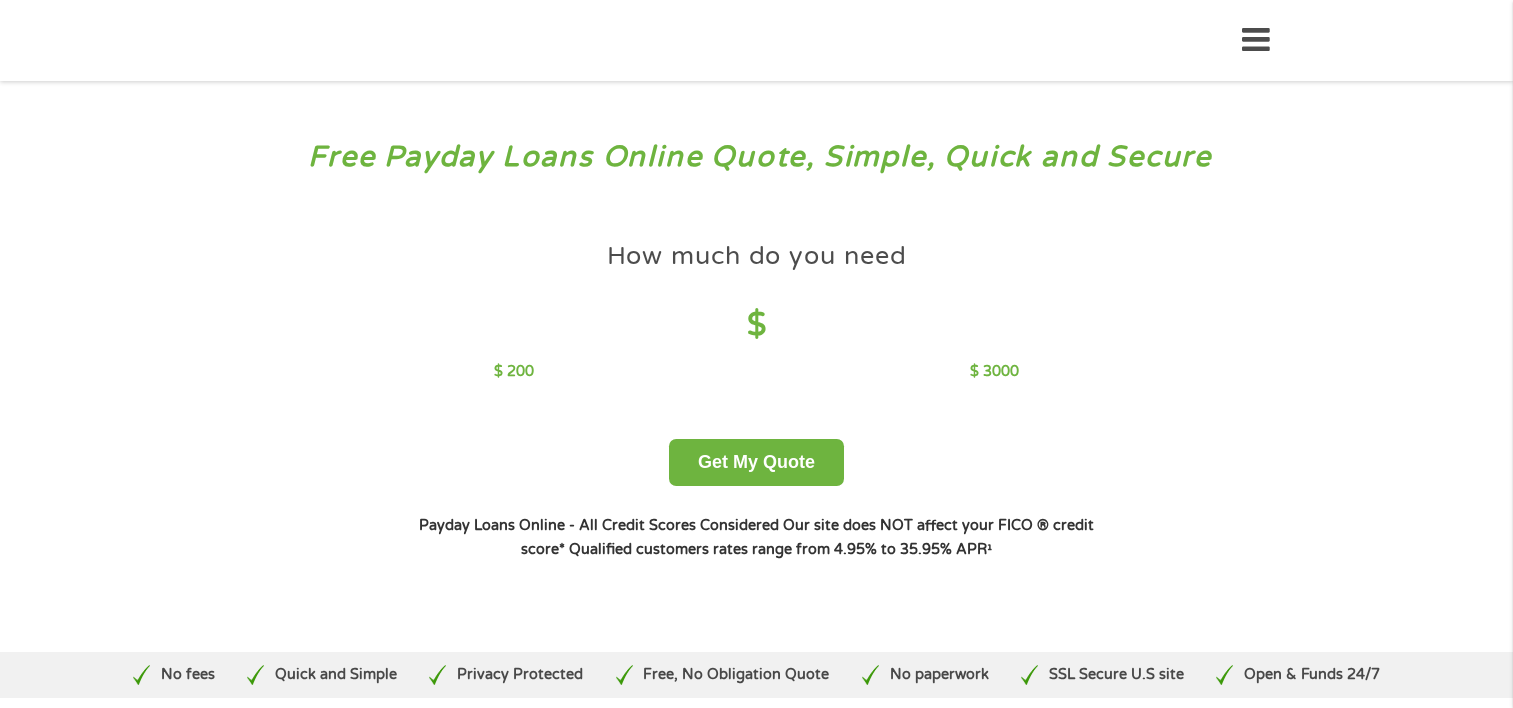 scroll, scrollTop: 0, scrollLeft: 0, axis: both 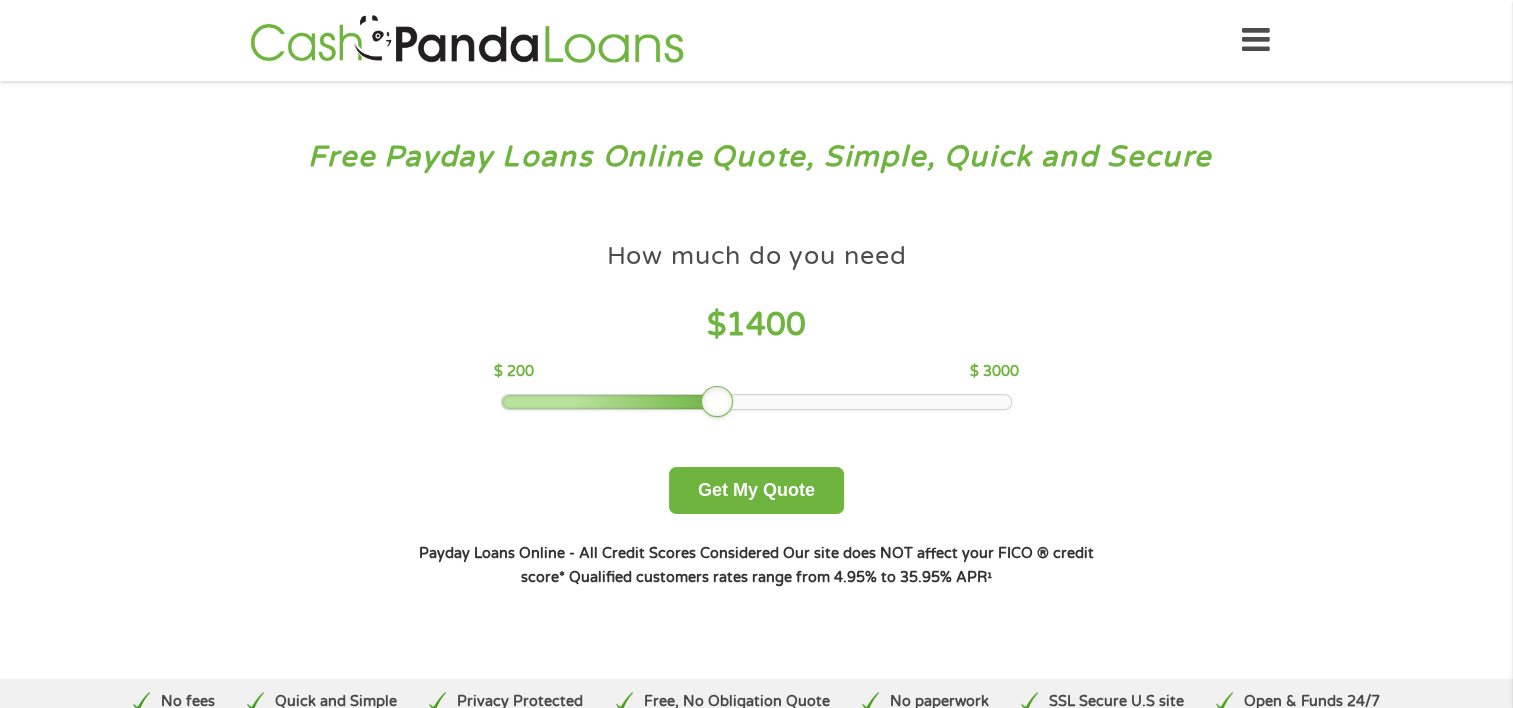 drag, startPoint x: 632, startPoint y: 396, endPoint x: 697, endPoint y: 385, distance: 65.9242 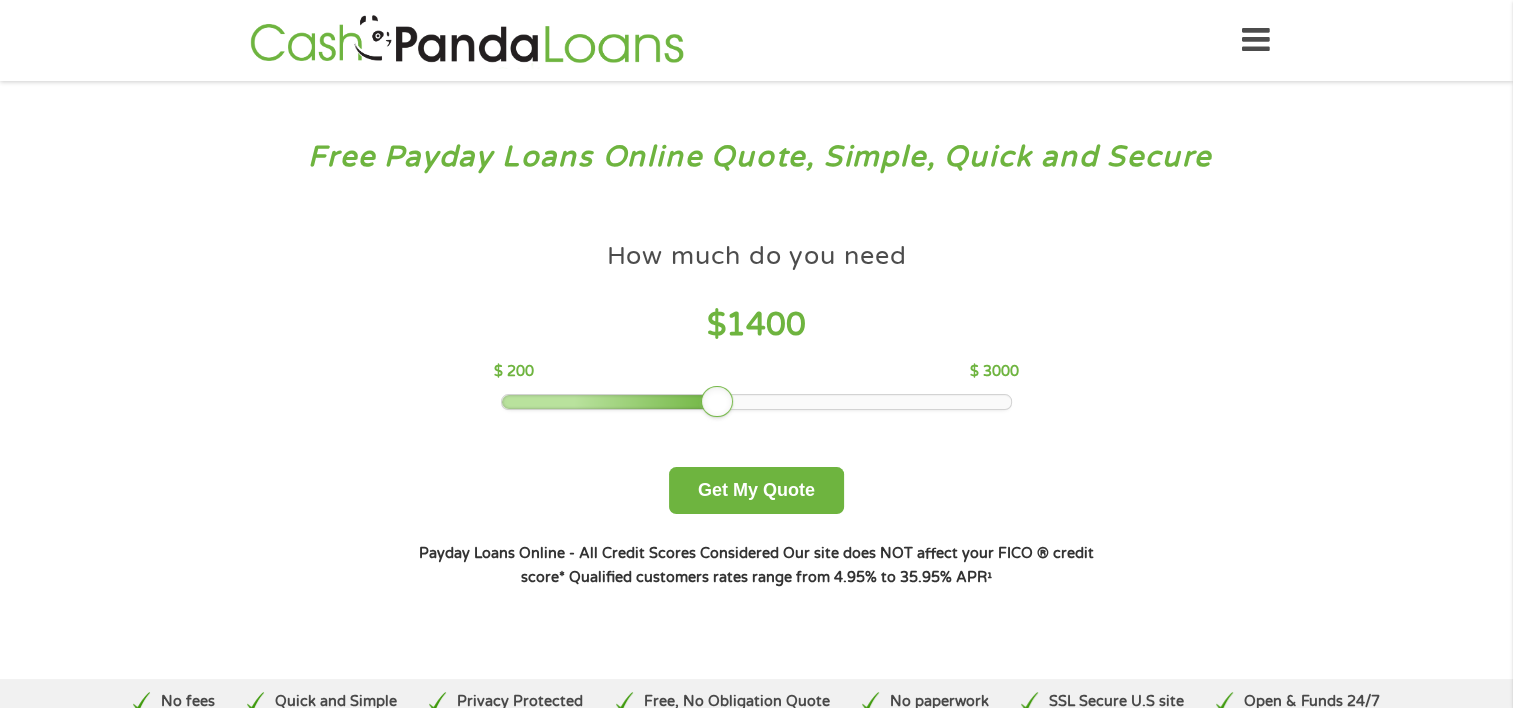 click on "How much do you need $  1400 $ 200 $ 3000" at bounding box center (756, 321) 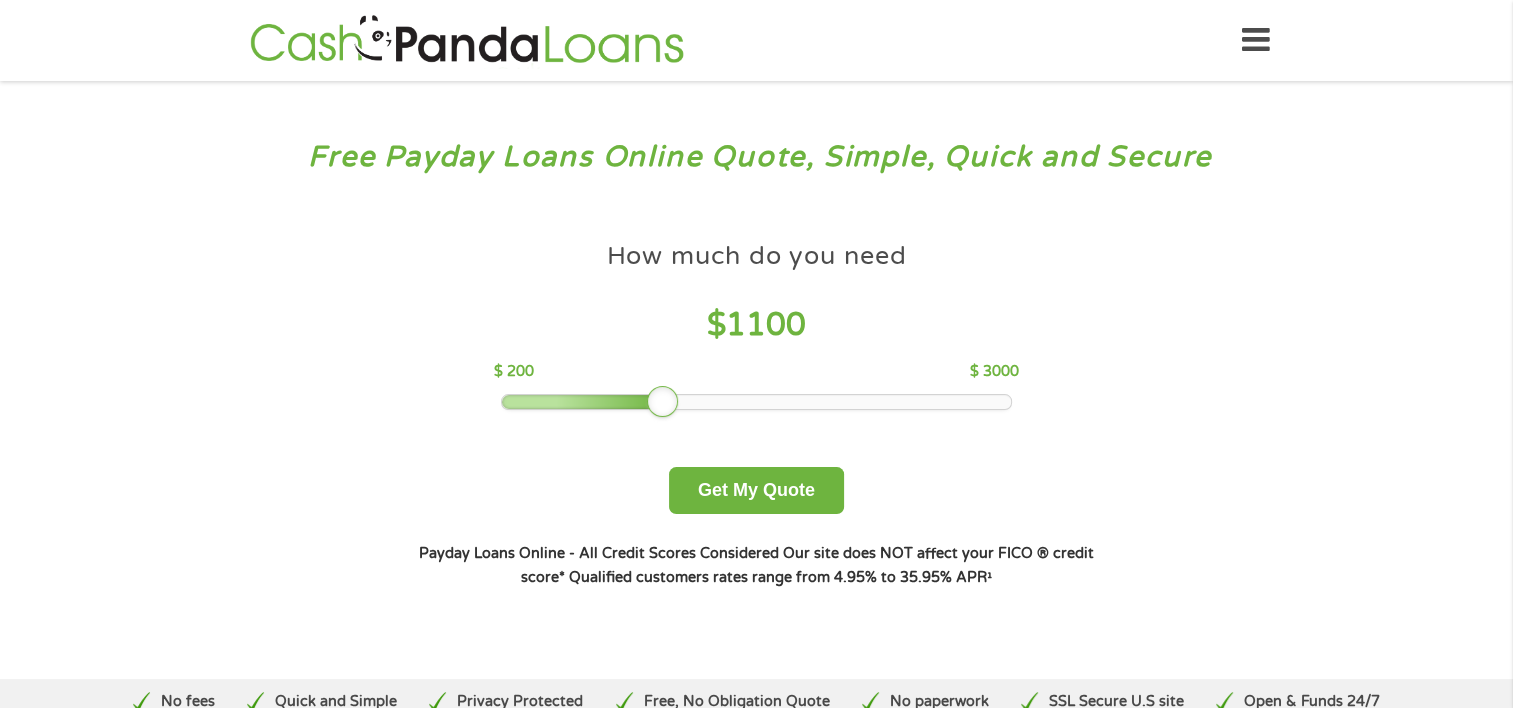 drag, startPoint x: 718, startPoint y: 388, endPoint x: 664, endPoint y: 404, distance: 56.32051 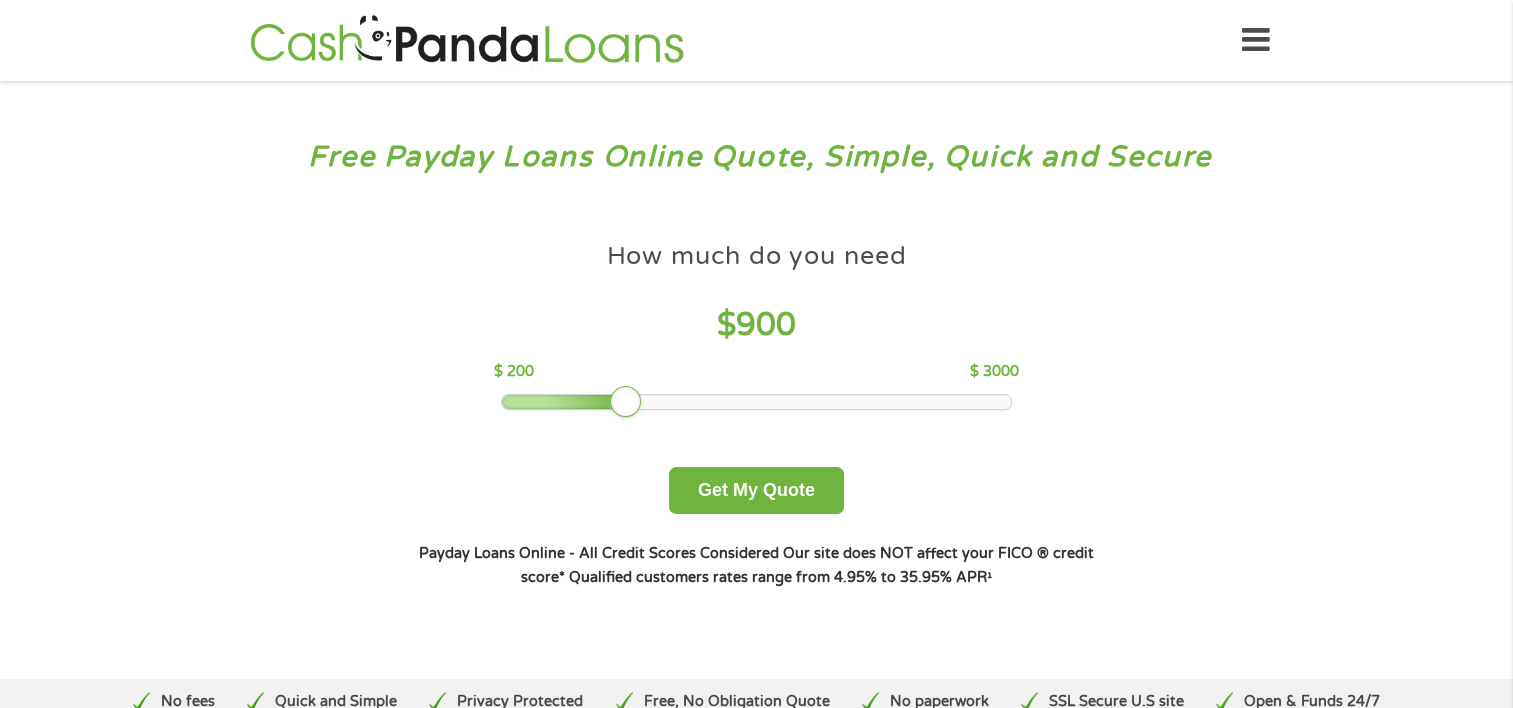 click at bounding box center [756, 402] 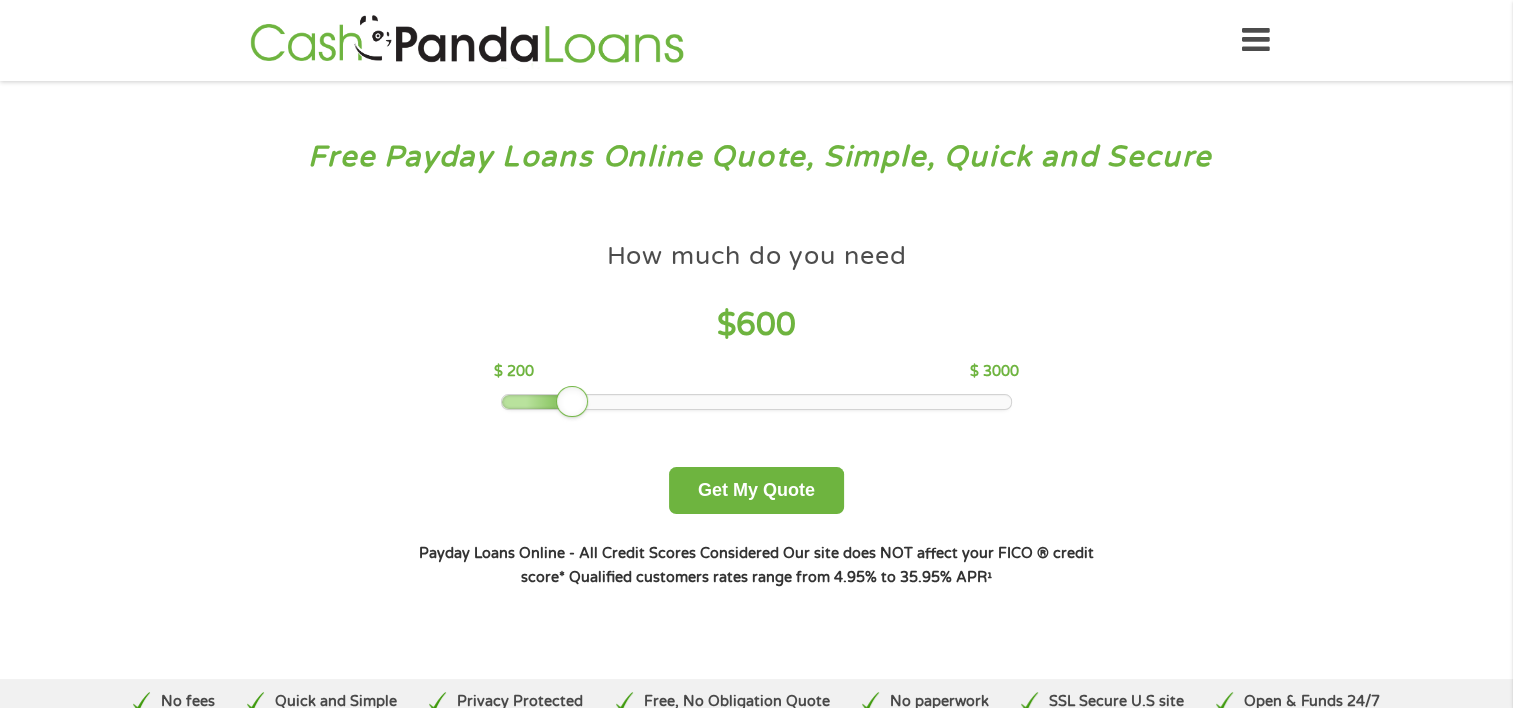 click at bounding box center (756, 402) 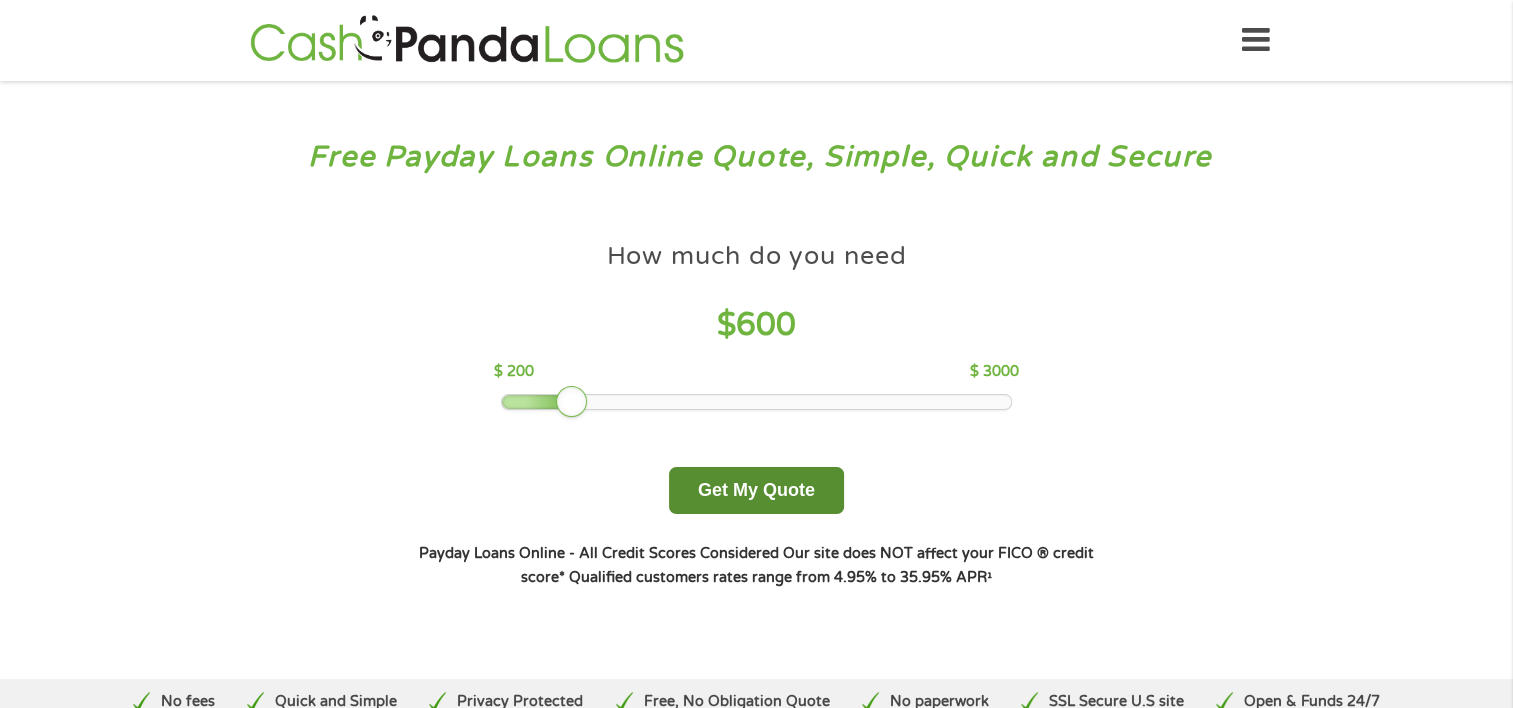 click on "Get My Quote" at bounding box center (756, 490) 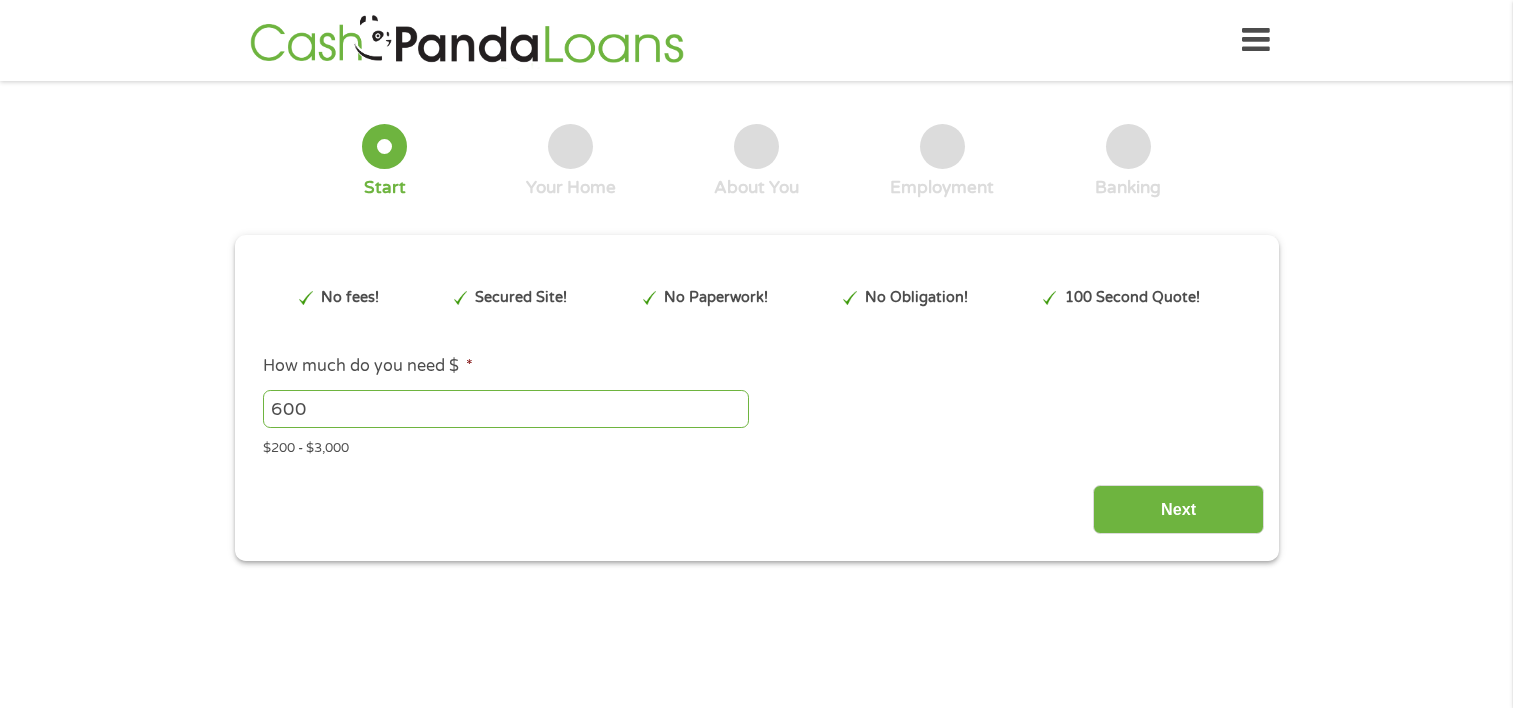 scroll, scrollTop: 0, scrollLeft: 0, axis: both 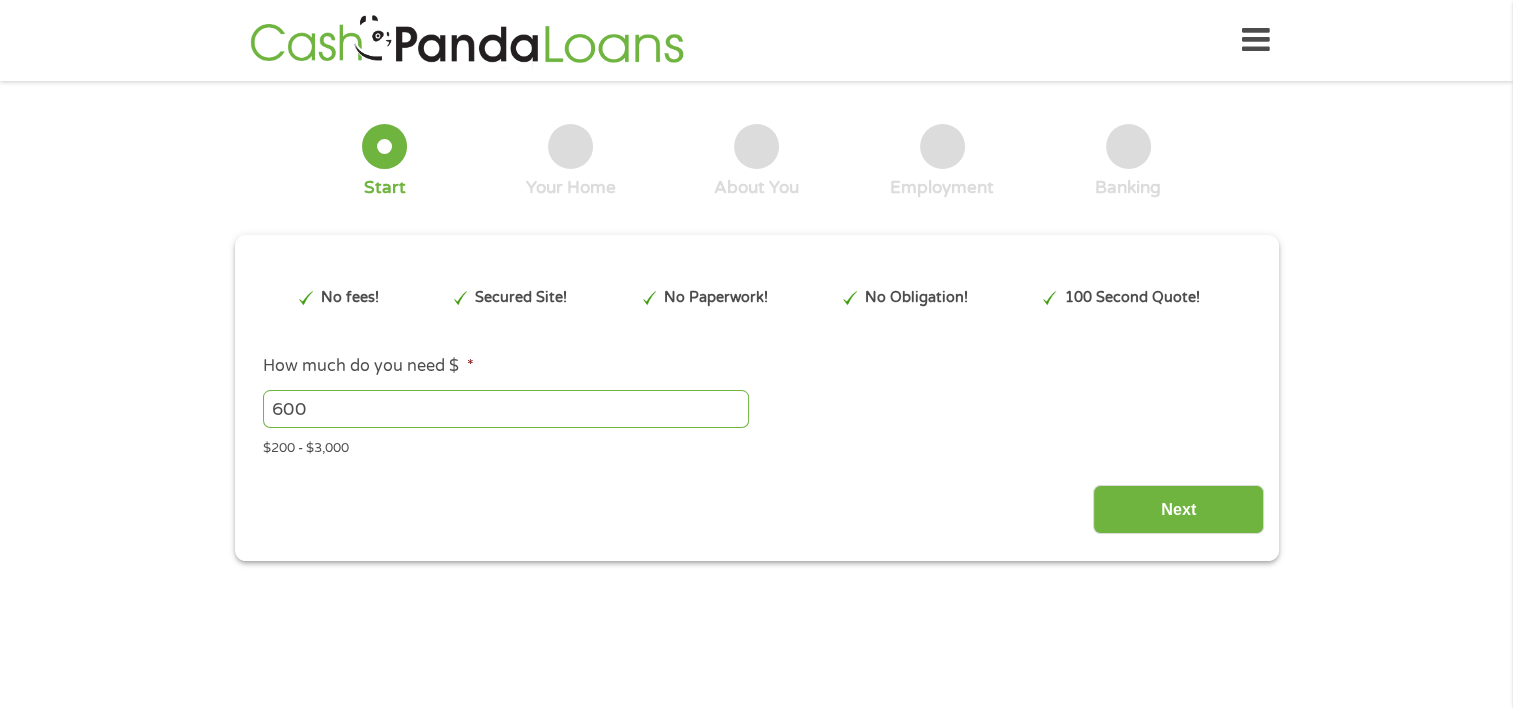 type on "Cj0KCQjwtMHEBhC-ARIsABua5iRSwQx438zUZTLYEUH3EiXYGH-lu4Wkyjf3YduiOooLA00pMFvQndwaArxaEALw_wcB" 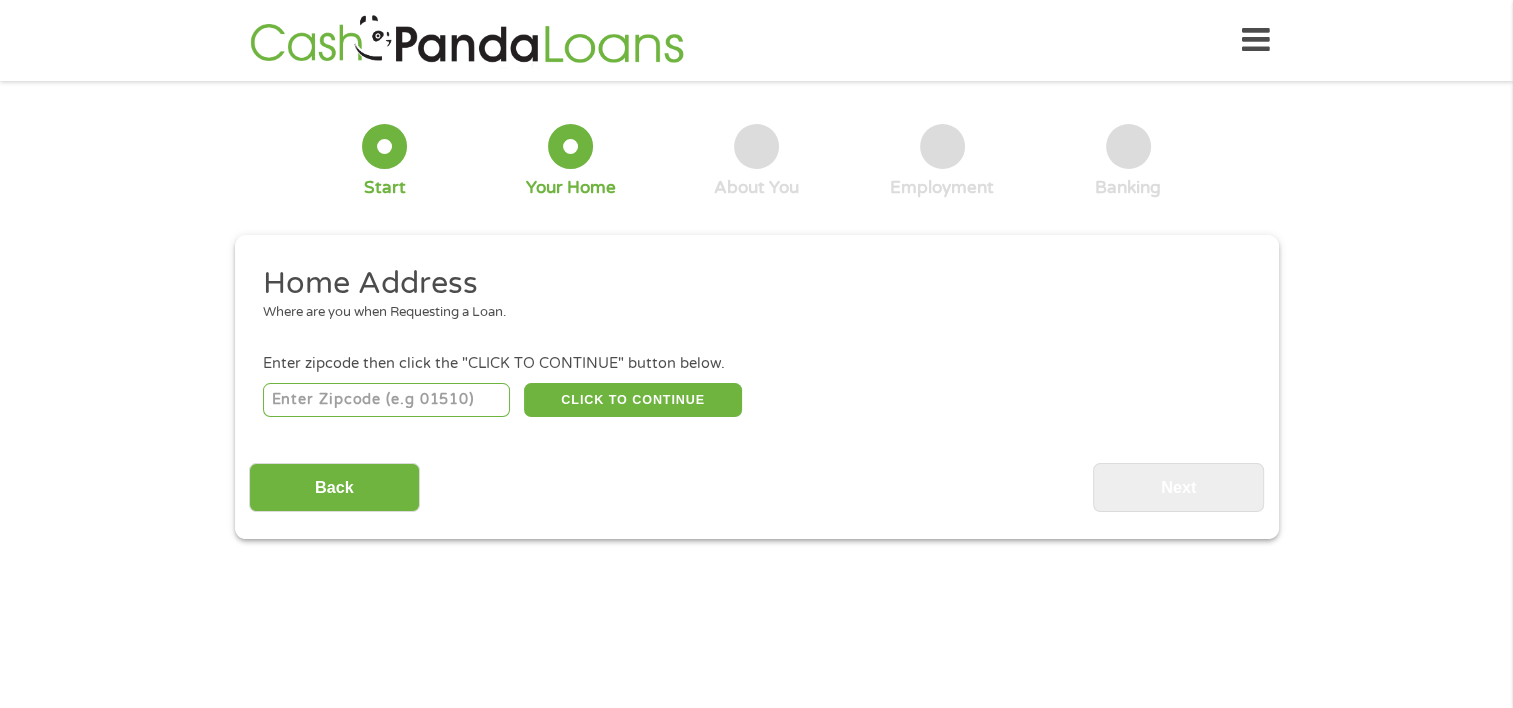 scroll, scrollTop: 0, scrollLeft: 0, axis: both 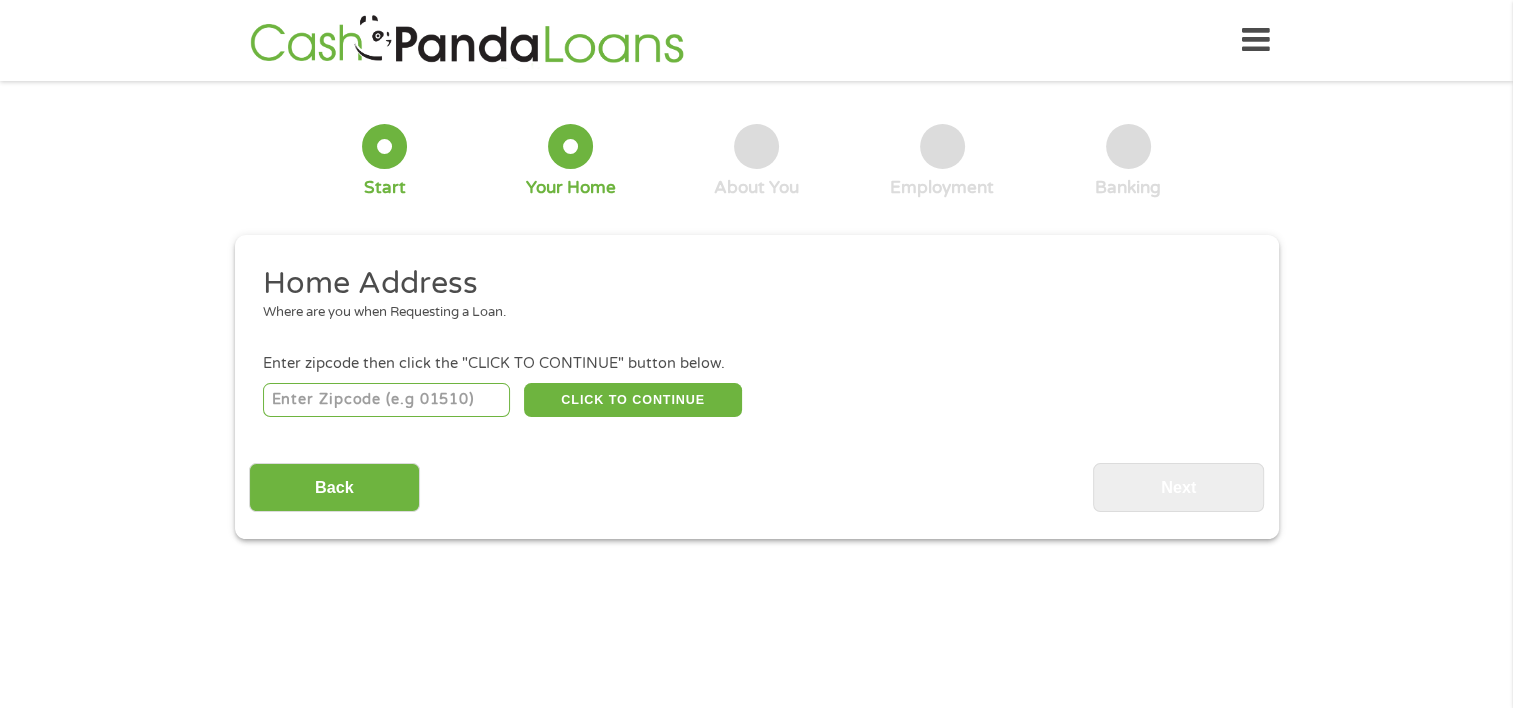 drag, startPoint x: 0, startPoint y: 0, endPoint x: 455, endPoint y: 392, distance: 600.5739 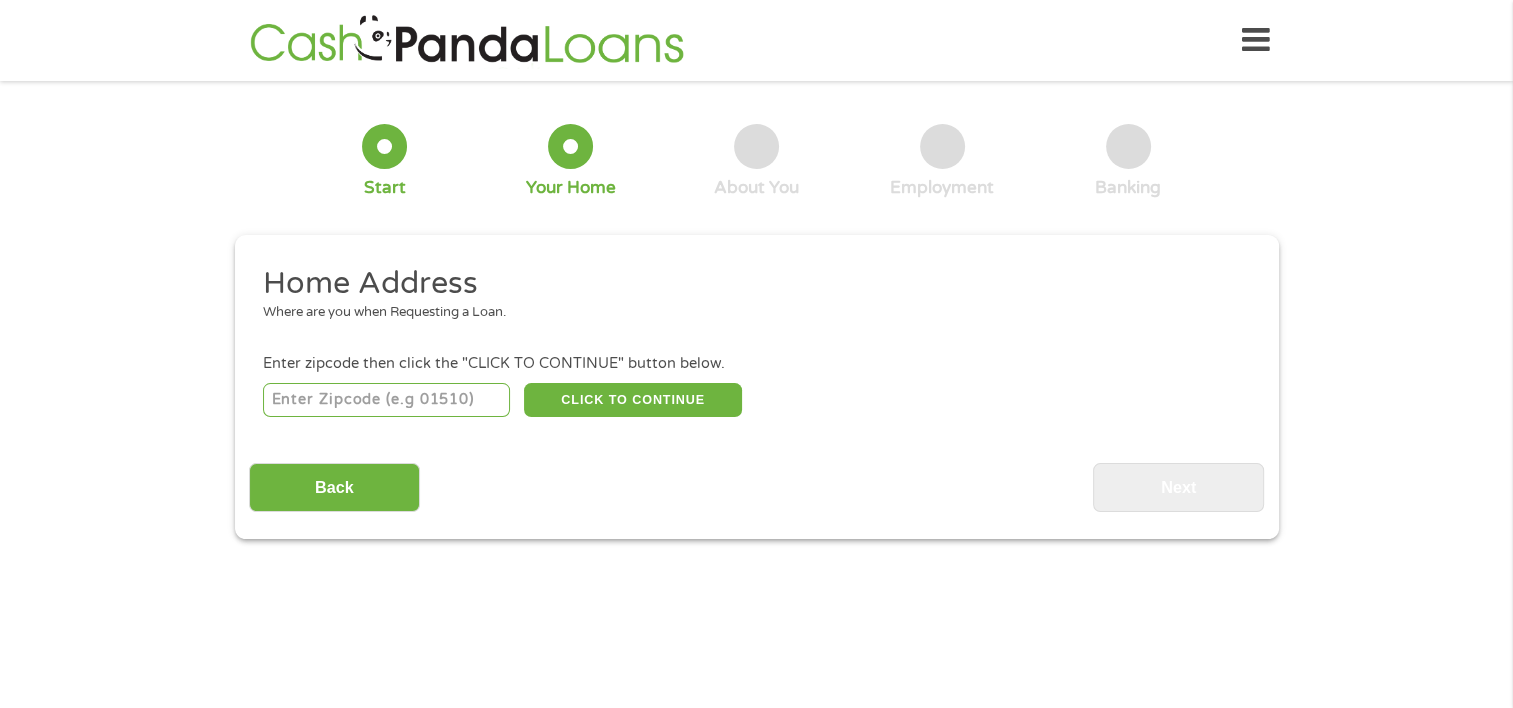 type on "[POSTAL_CODE]" 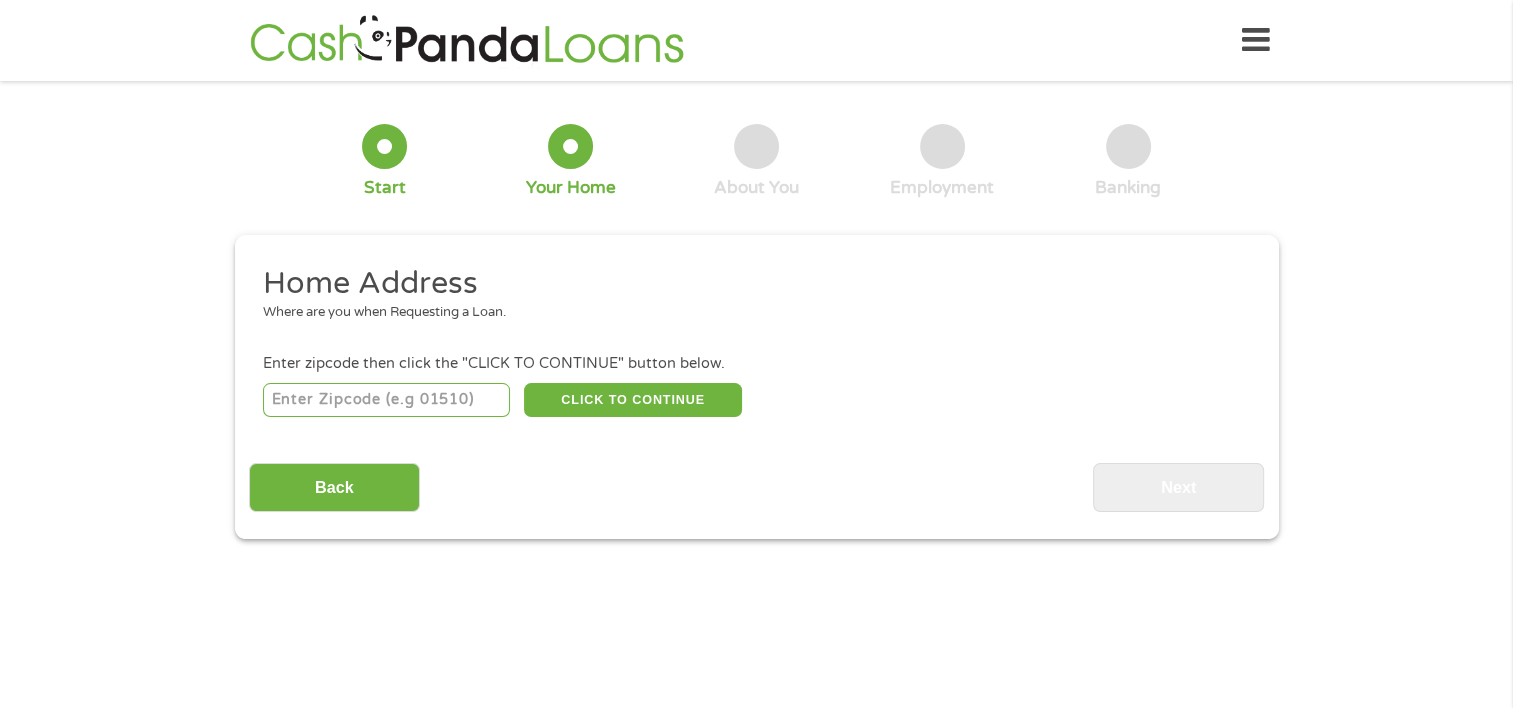 select on "California" 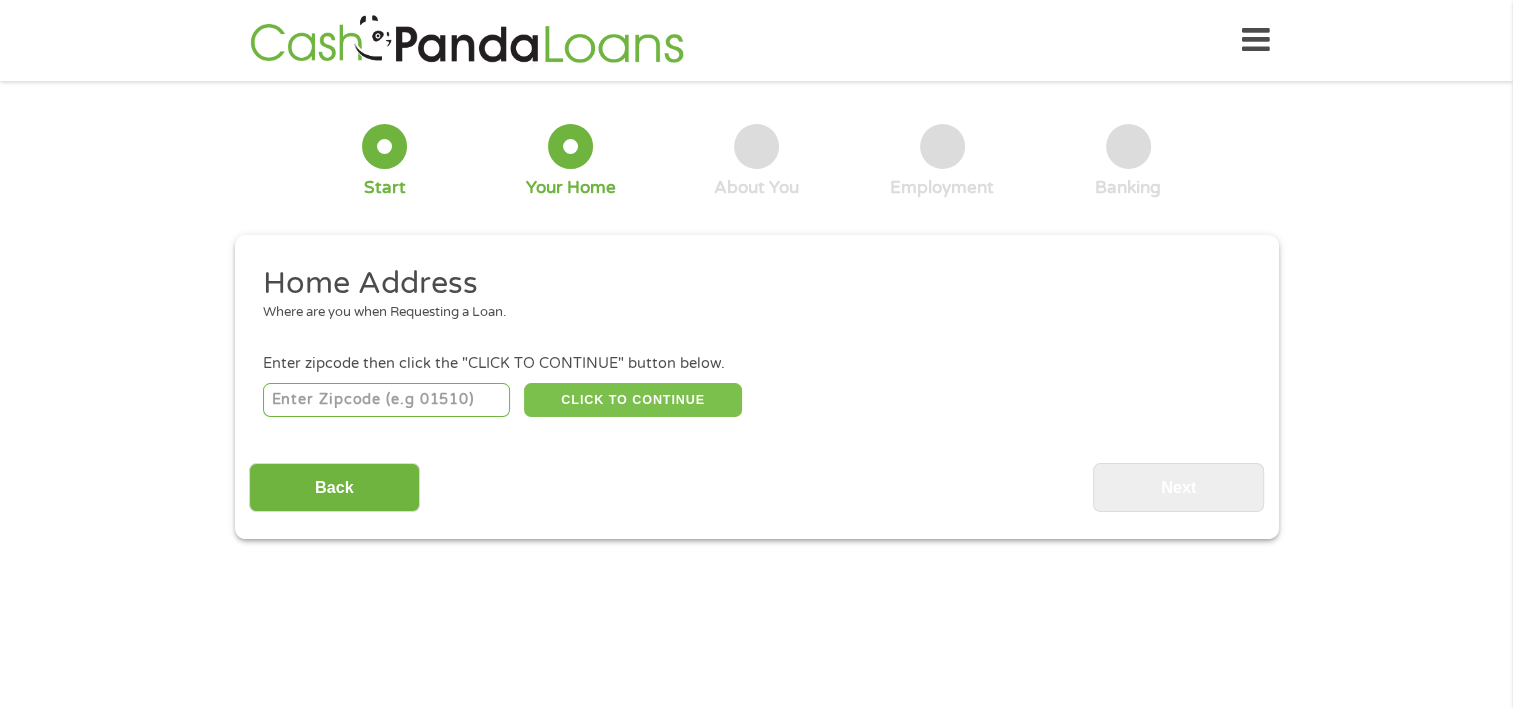 click on "CLICK TO CONTINUE" at bounding box center [633, 400] 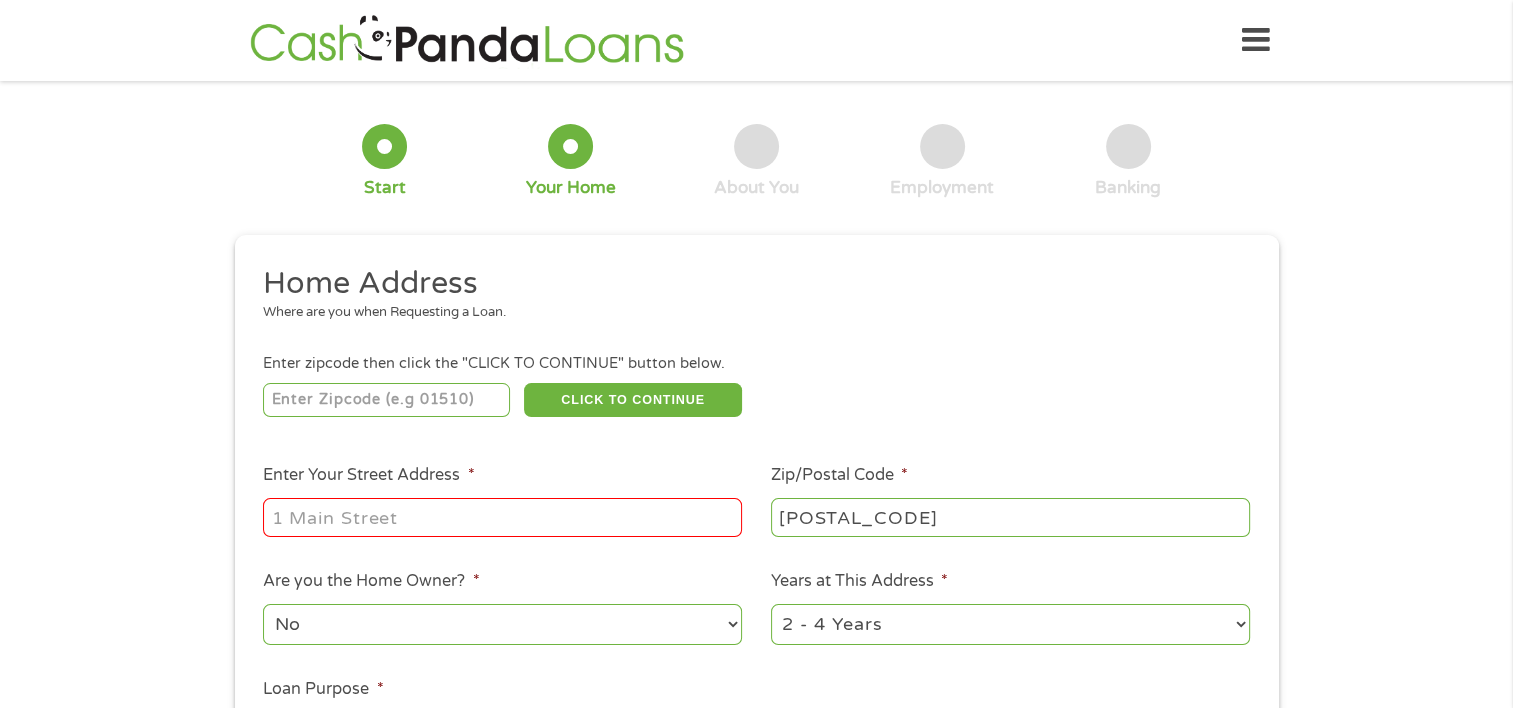 click on "Enter Your Street Address *" at bounding box center (502, 517) 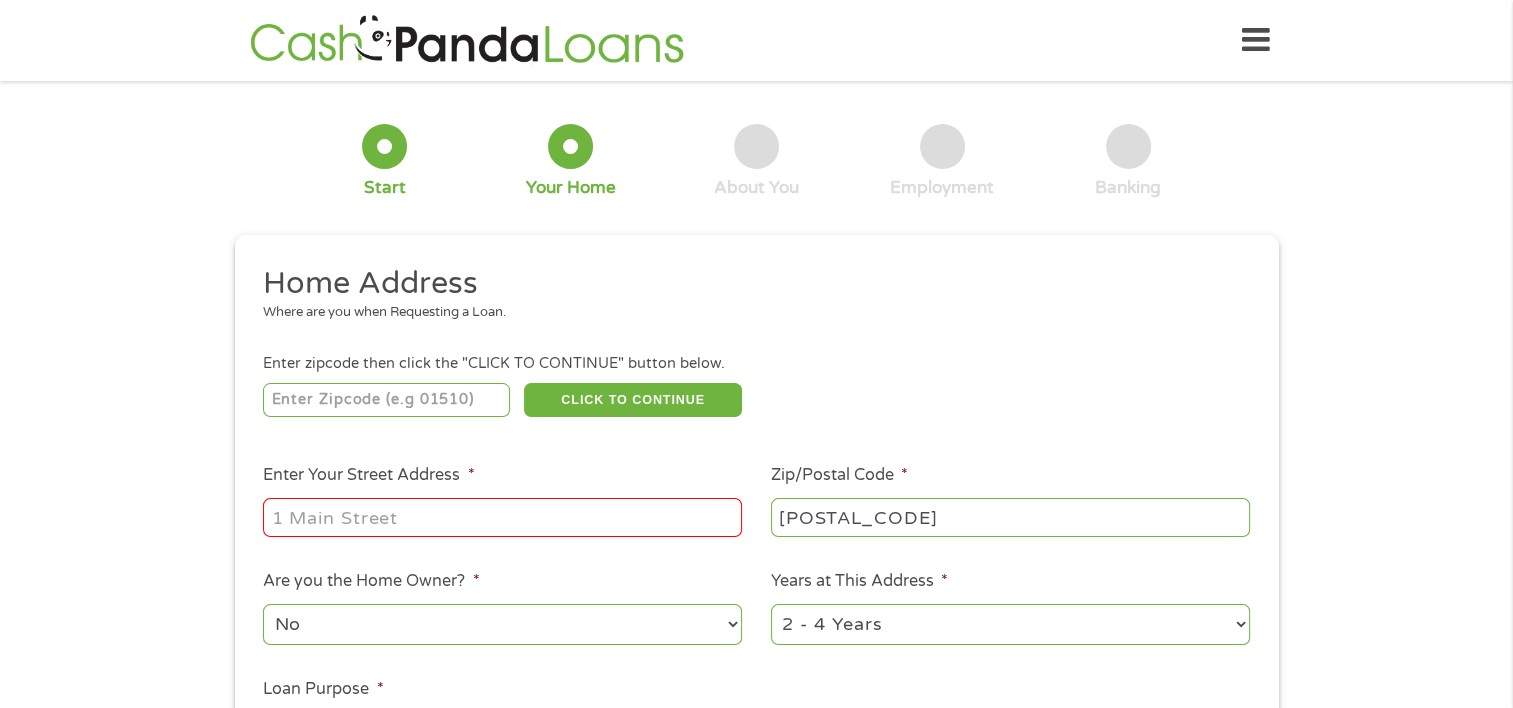 type on "[NUMBER] [STREET]" 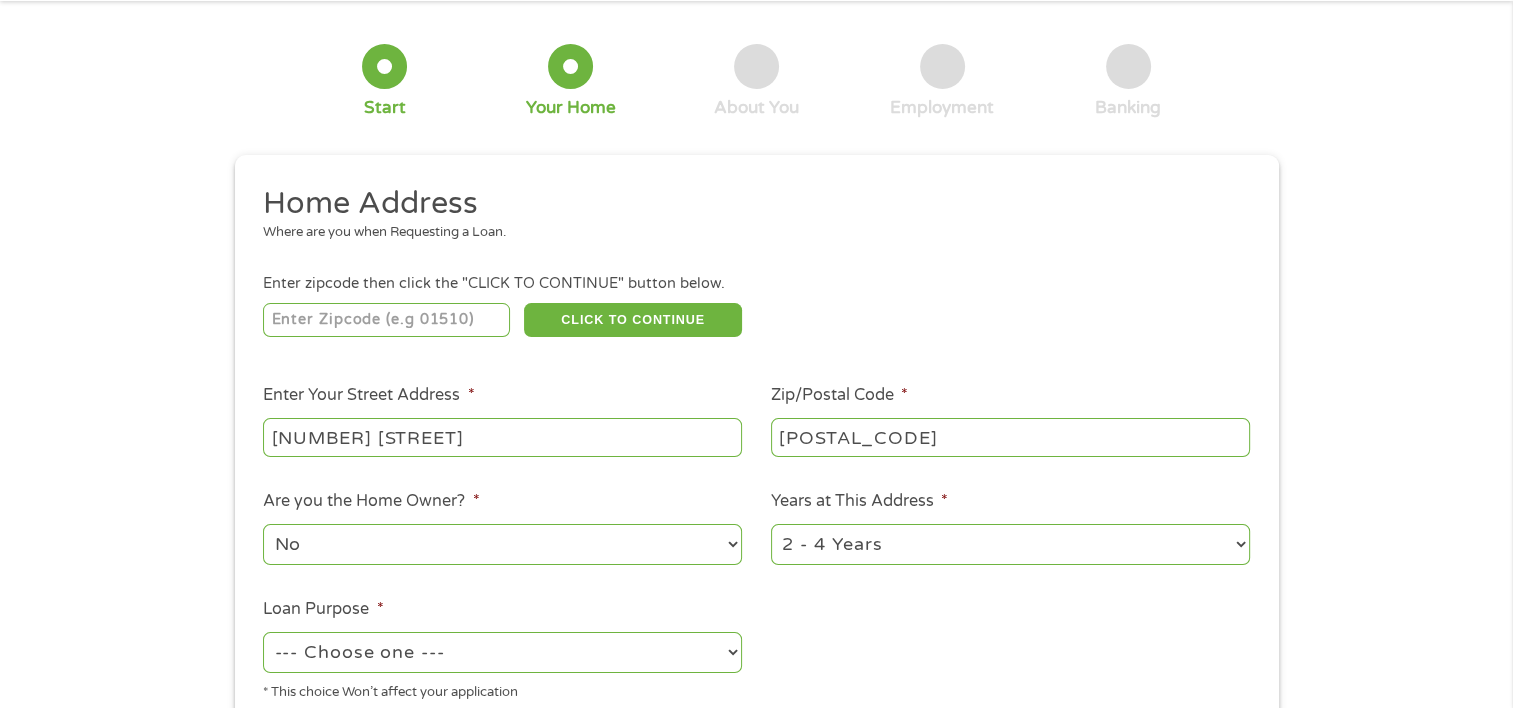 scroll, scrollTop: 200, scrollLeft: 0, axis: vertical 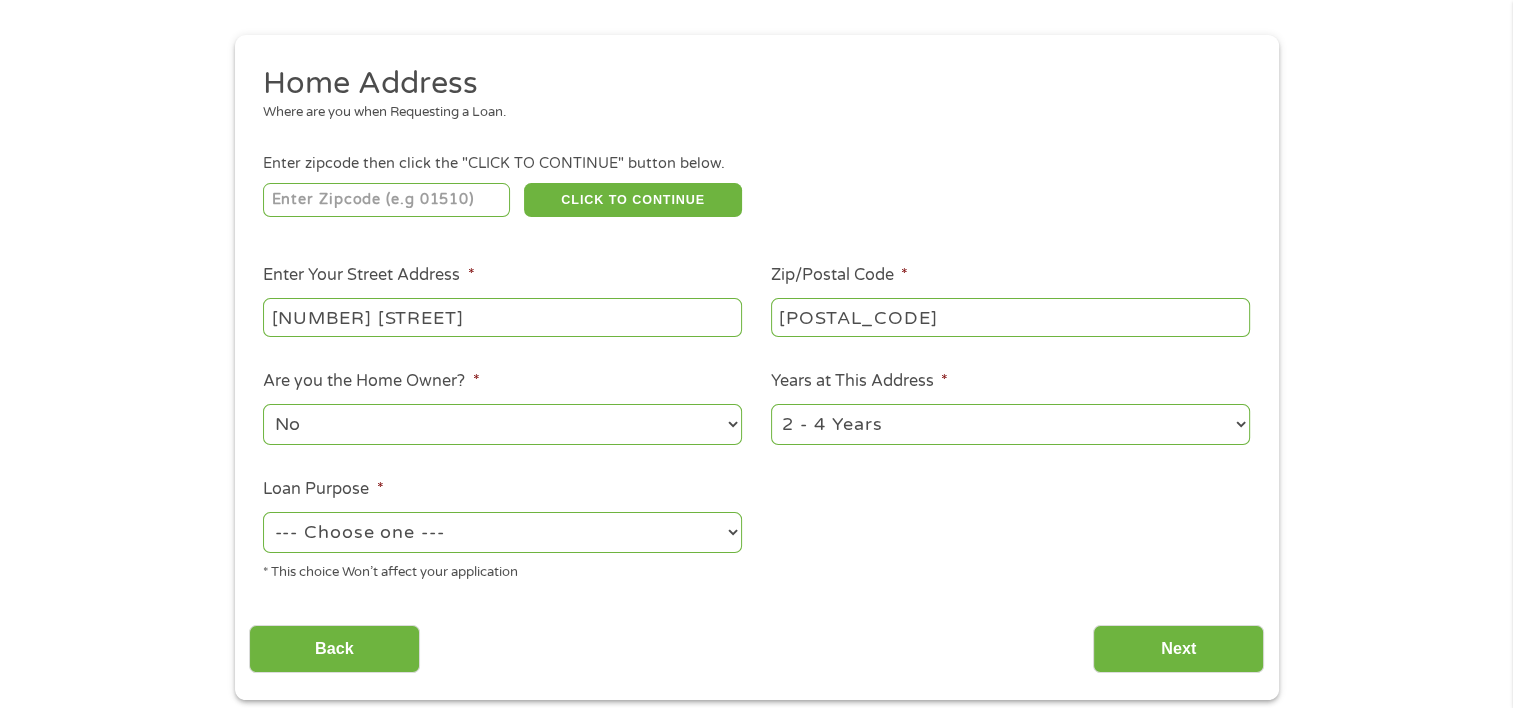 click on "No Yes" at bounding box center (502, 424) 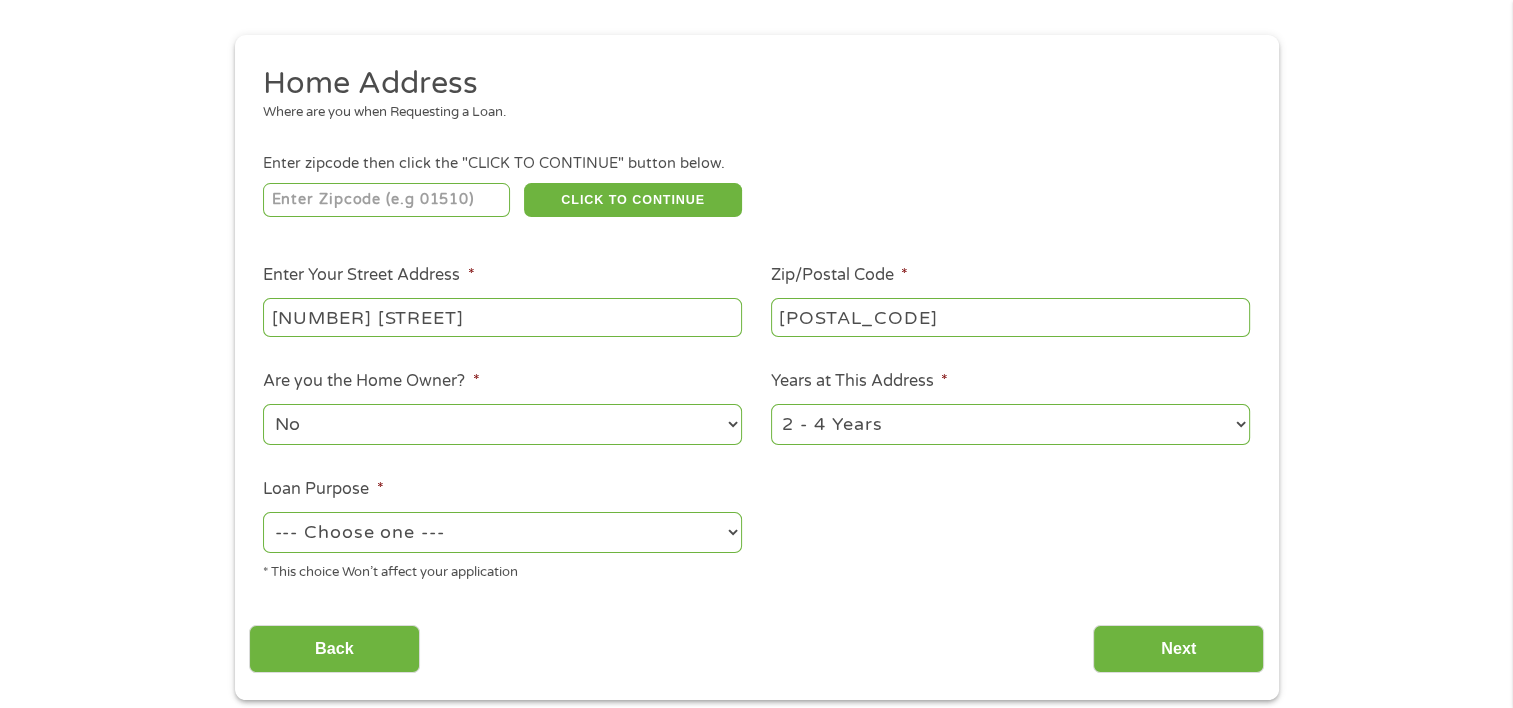 select on "60months" 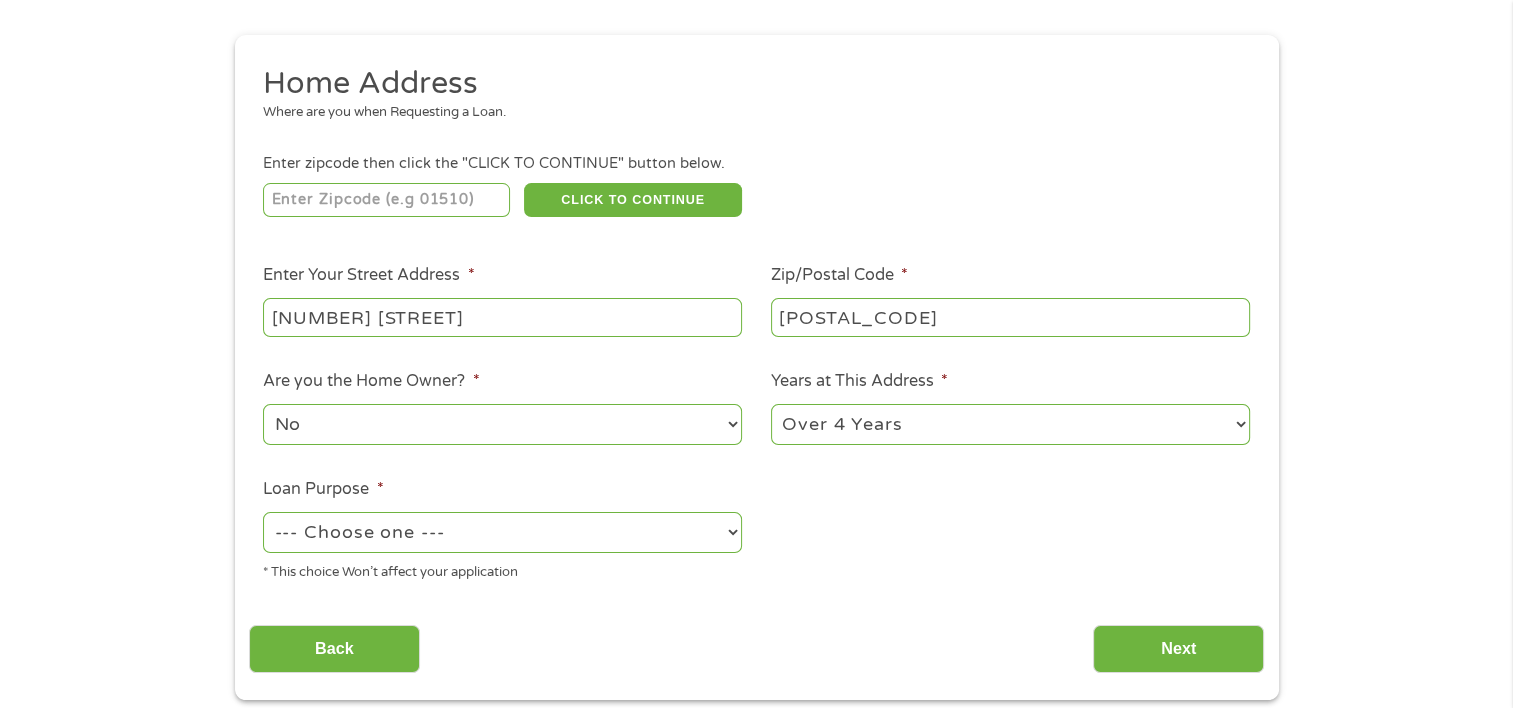 click on "1 Year or less 1 - 2 Years 2 - 4 Years Over 4 Years" at bounding box center [1010, 424] 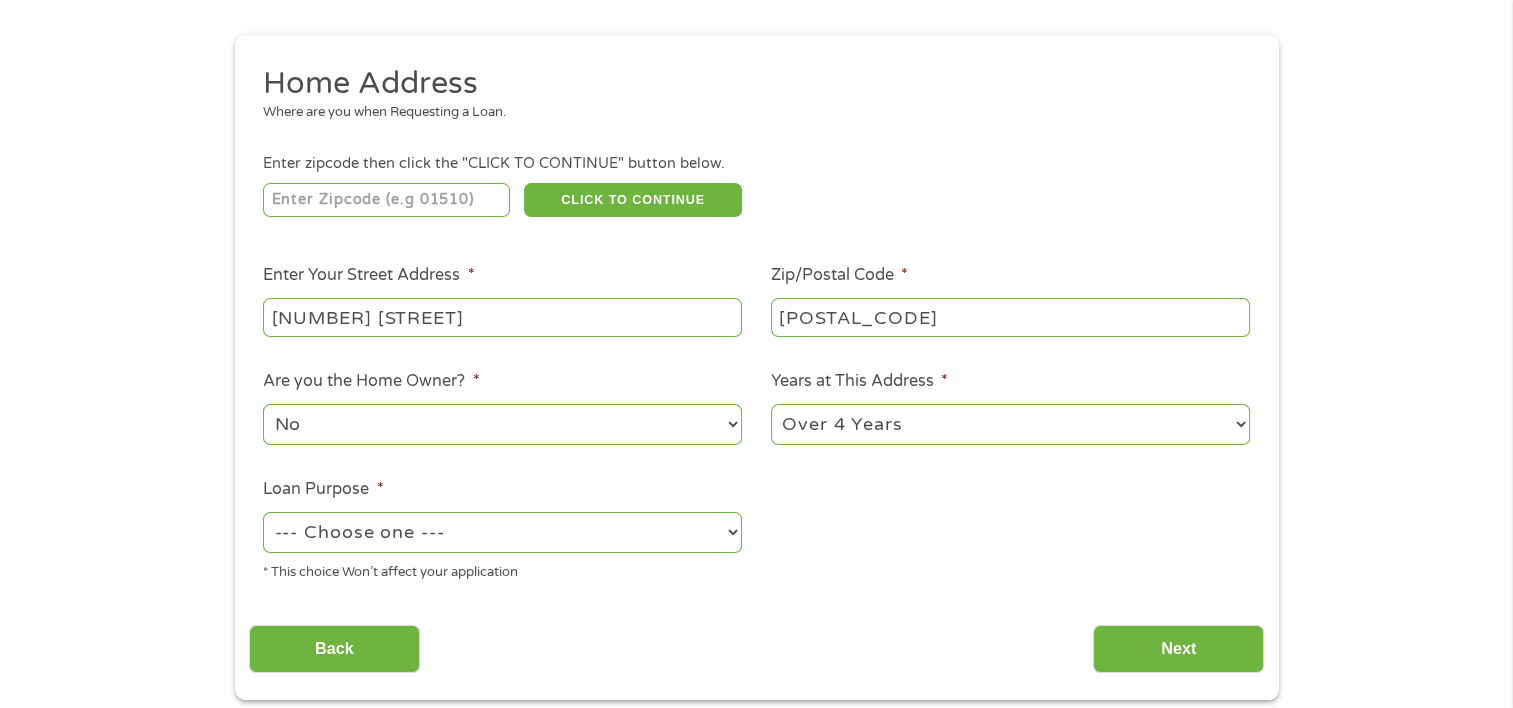 select on "paybills" 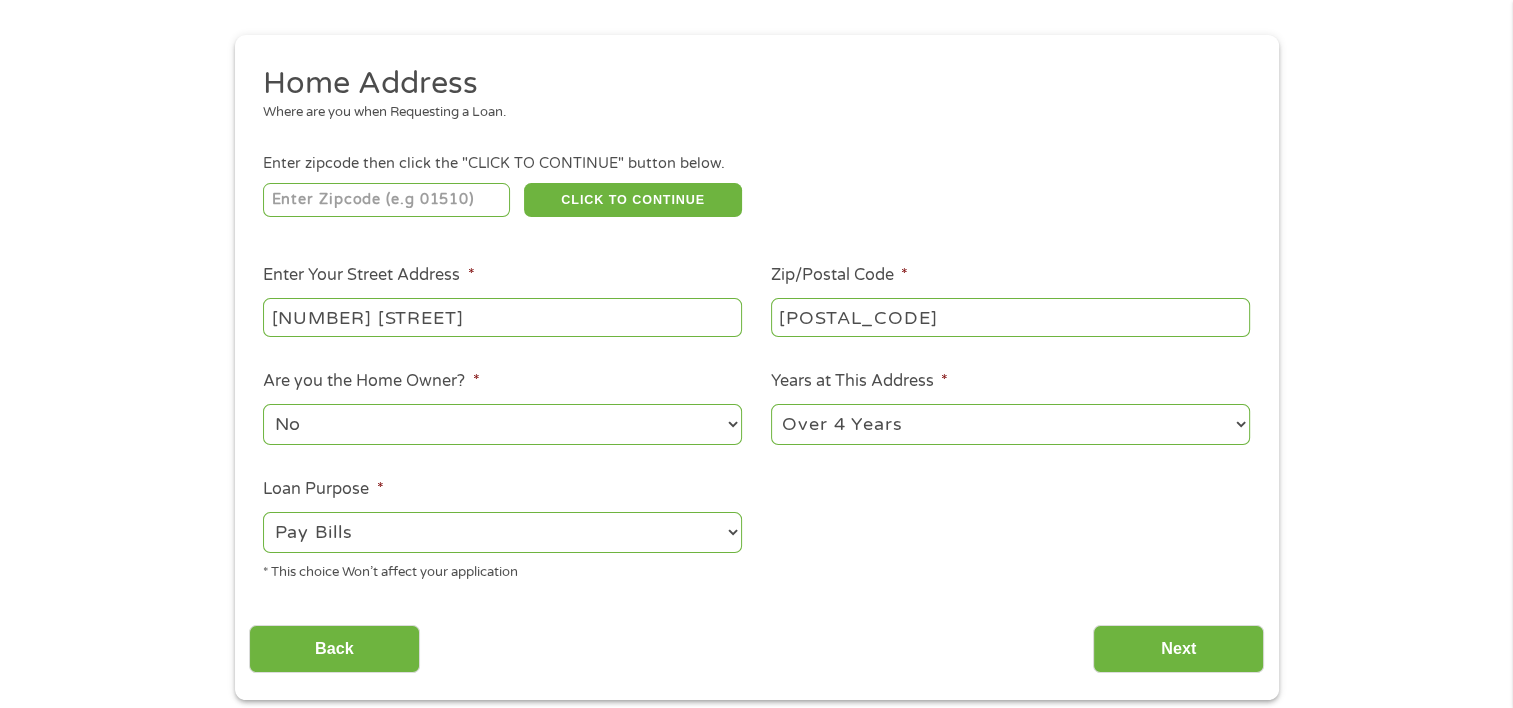 click on "--- Choose one --- Pay Bills Debt Consolidation Home Improvement Major Purchase Car Loan Short Term Cash Medical Expenses Other" at bounding box center [502, 532] 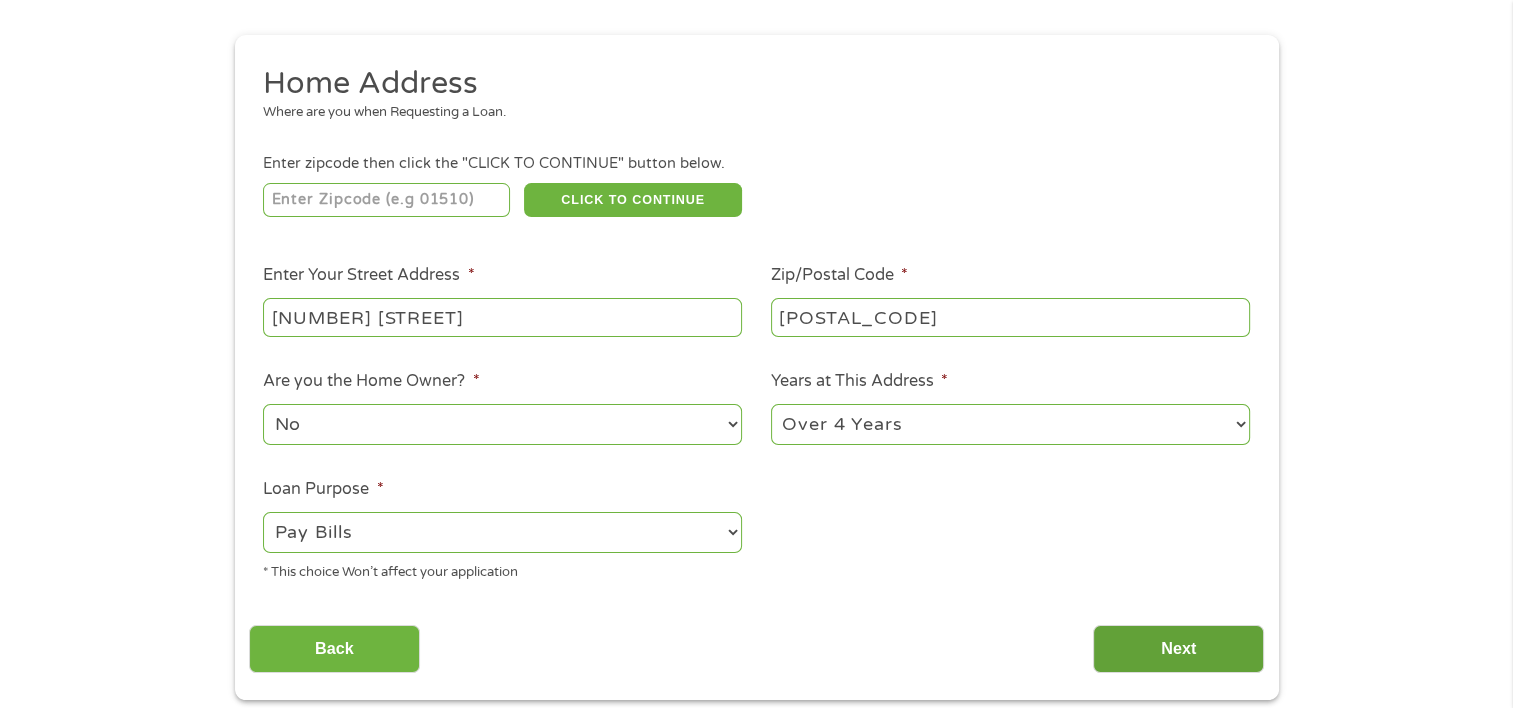click on "Next" at bounding box center [1178, 649] 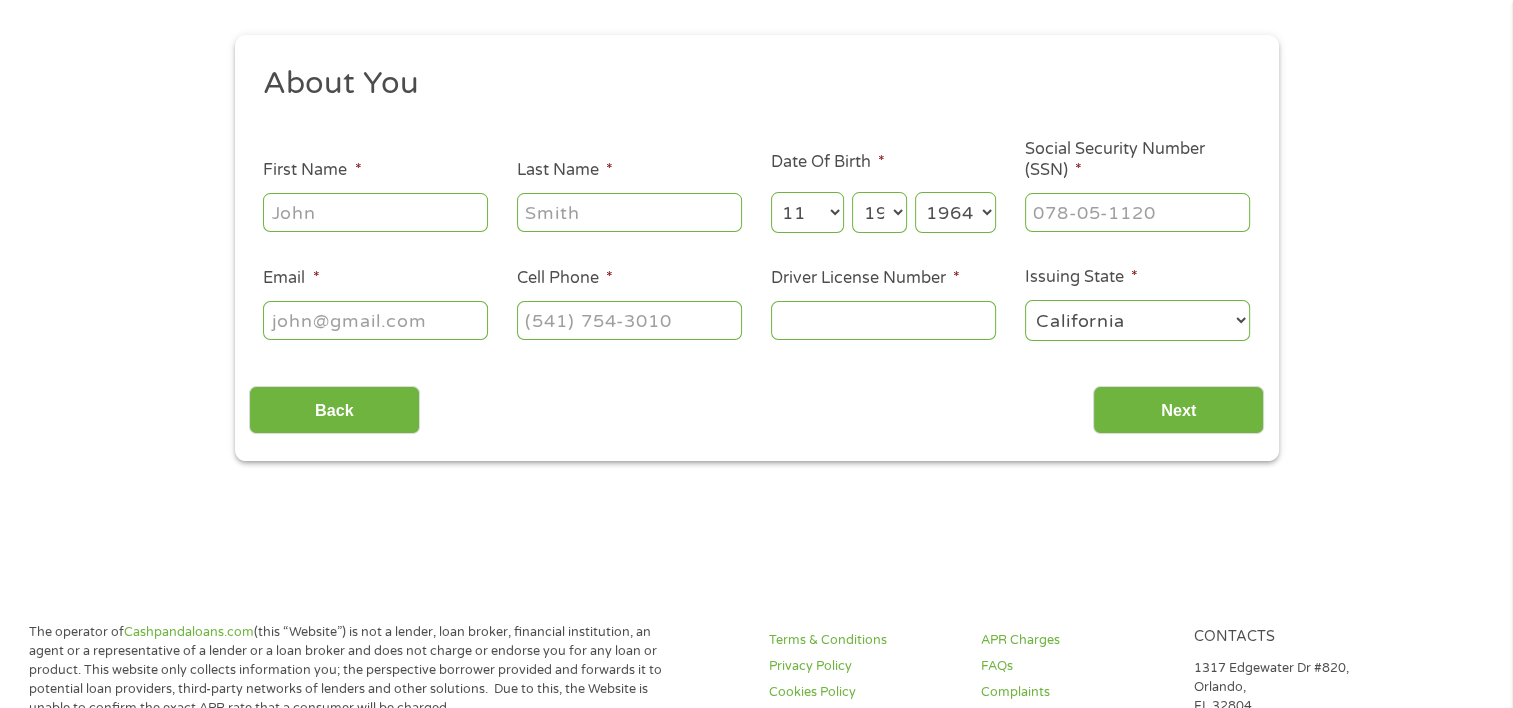 scroll, scrollTop: 8, scrollLeft: 8, axis: both 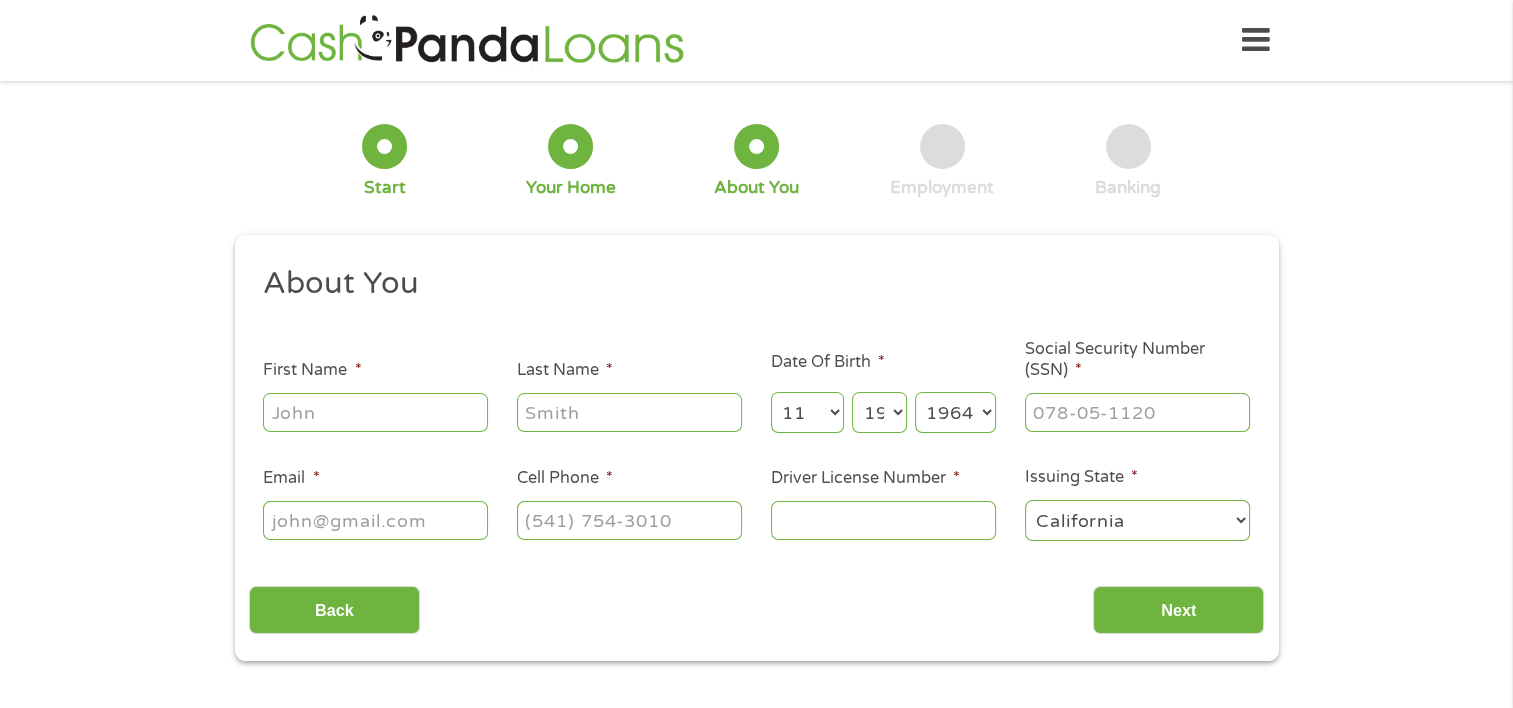 click on "First Name *" at bounding box center [375, 412] 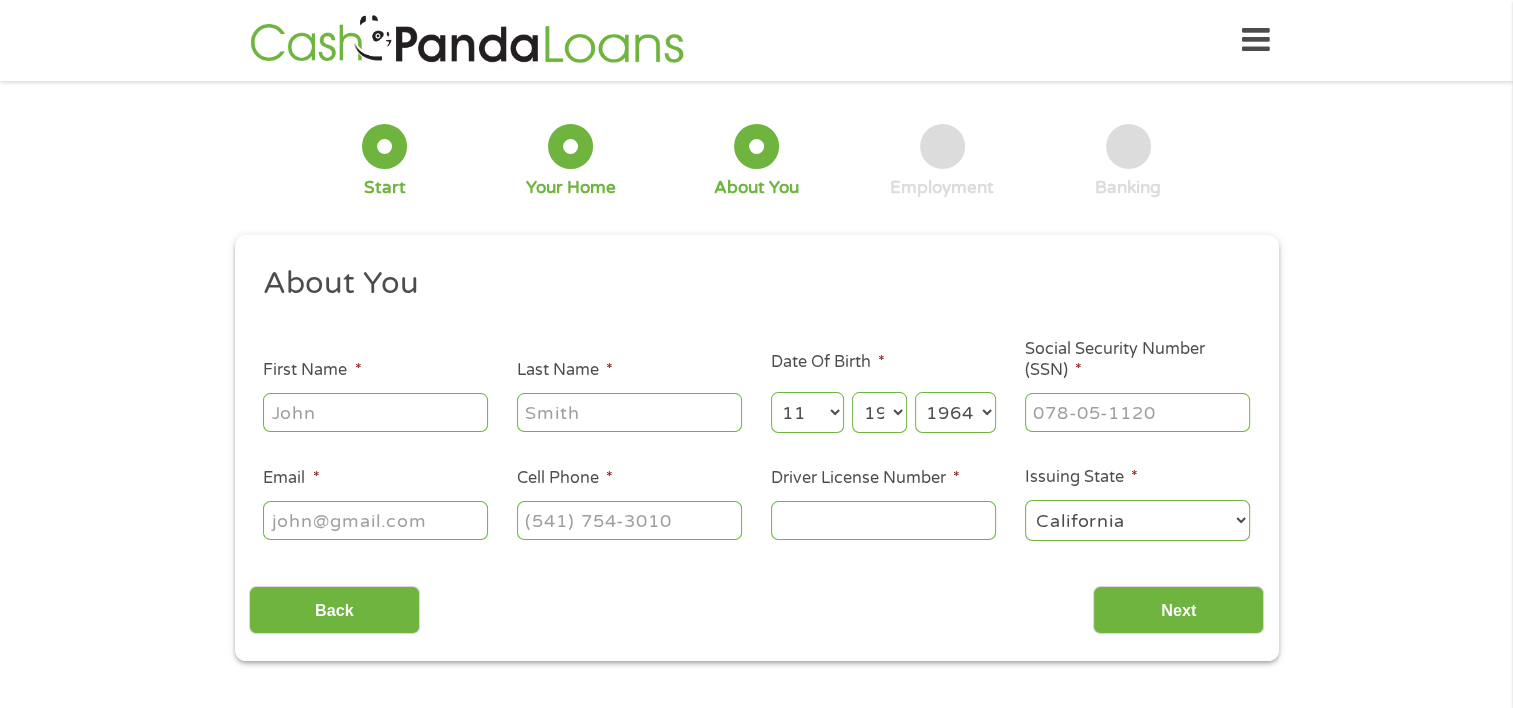 type on "[FIRST]" 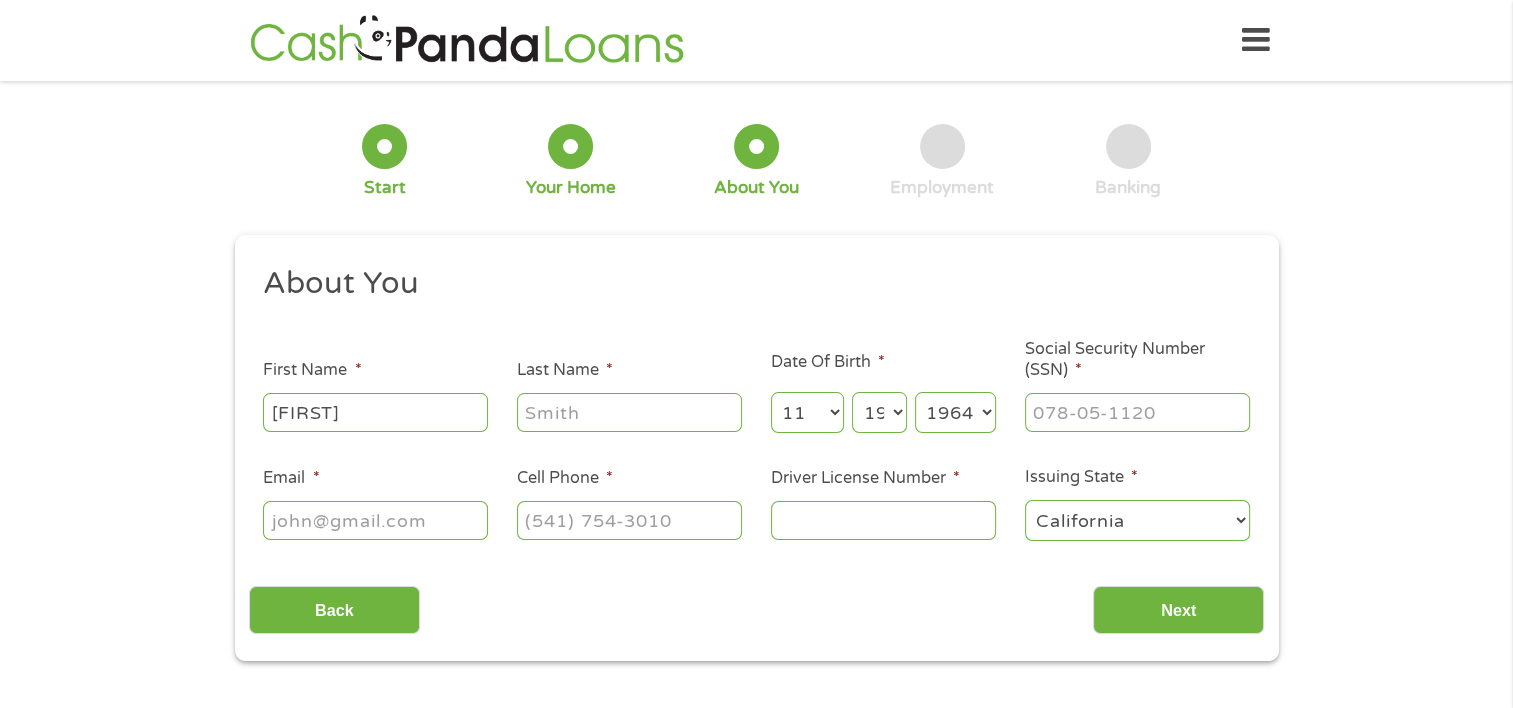 type on "Bobb" 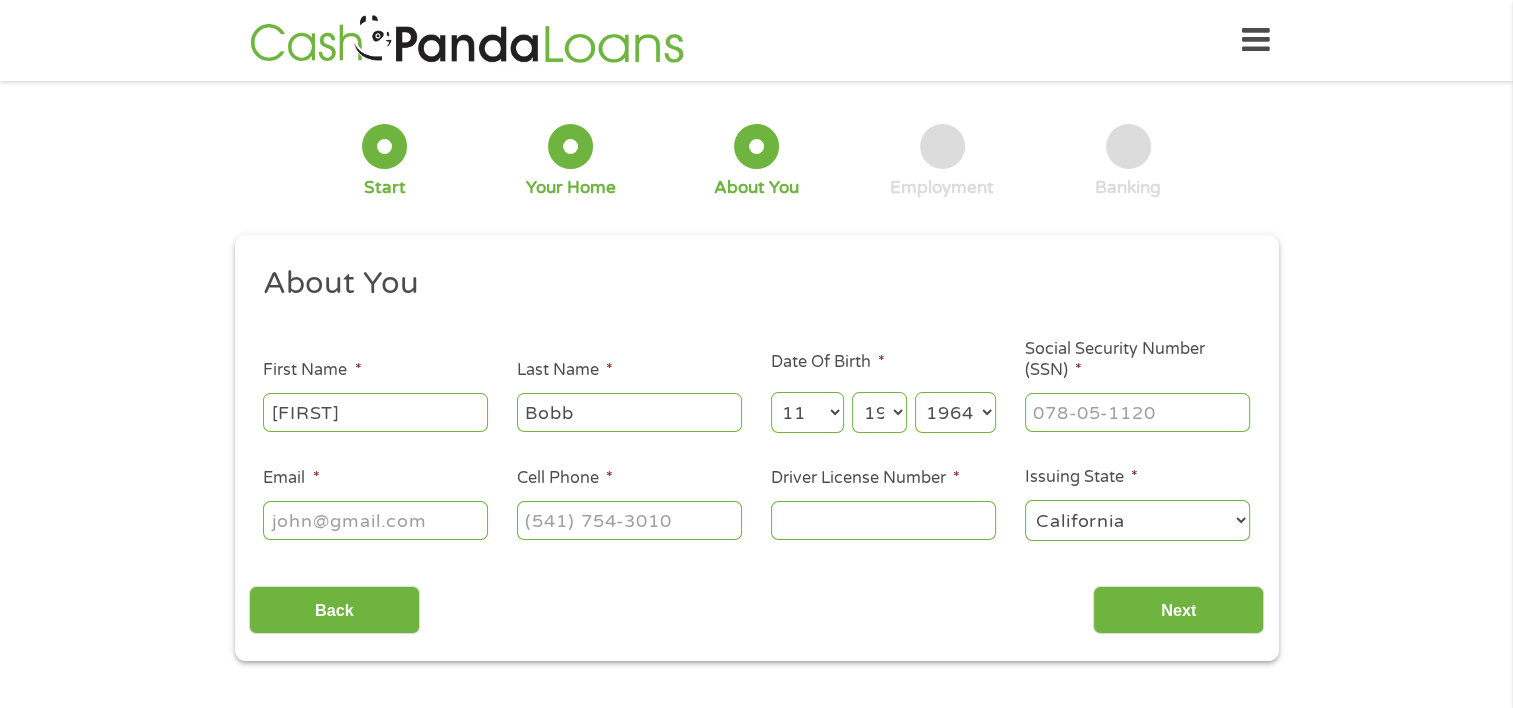 type on "[EMAIL]" 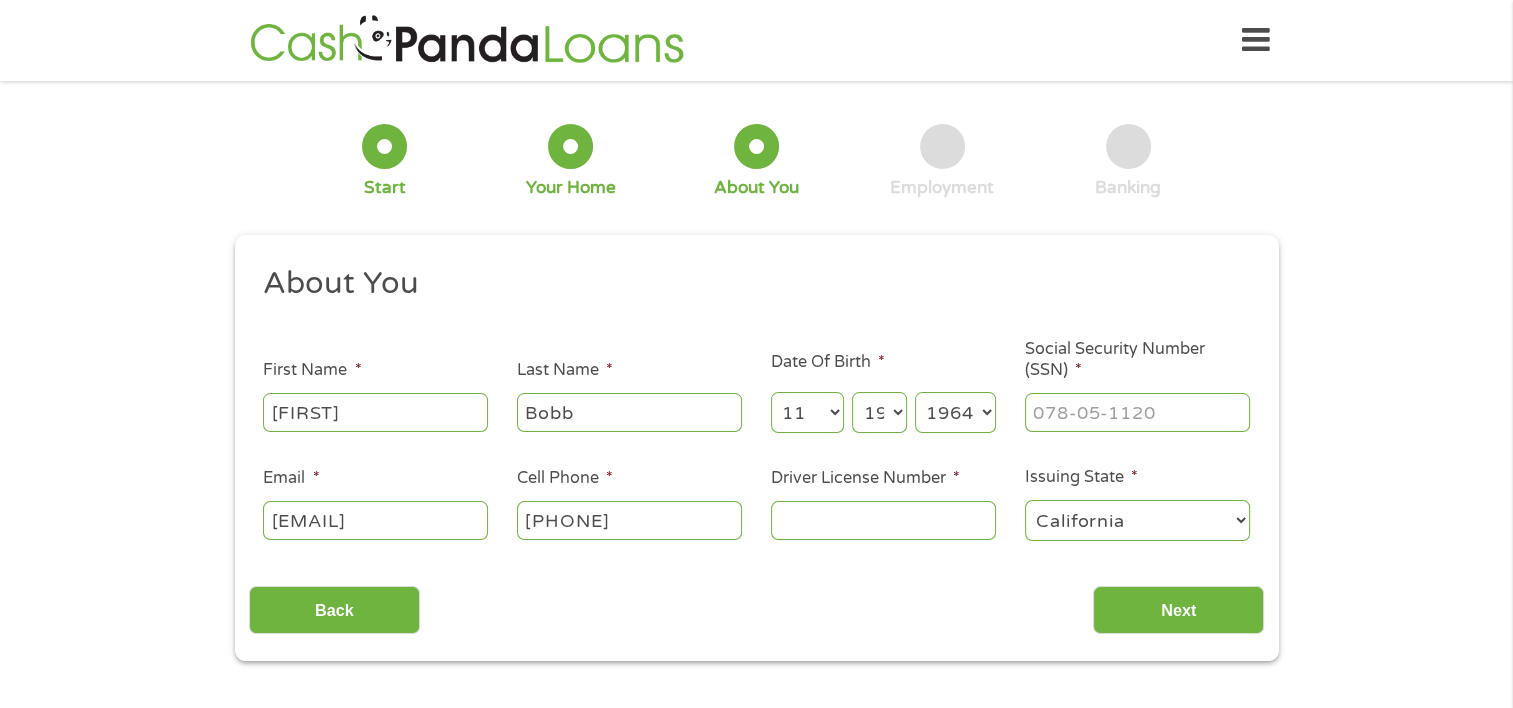 type on "[PHONE]" 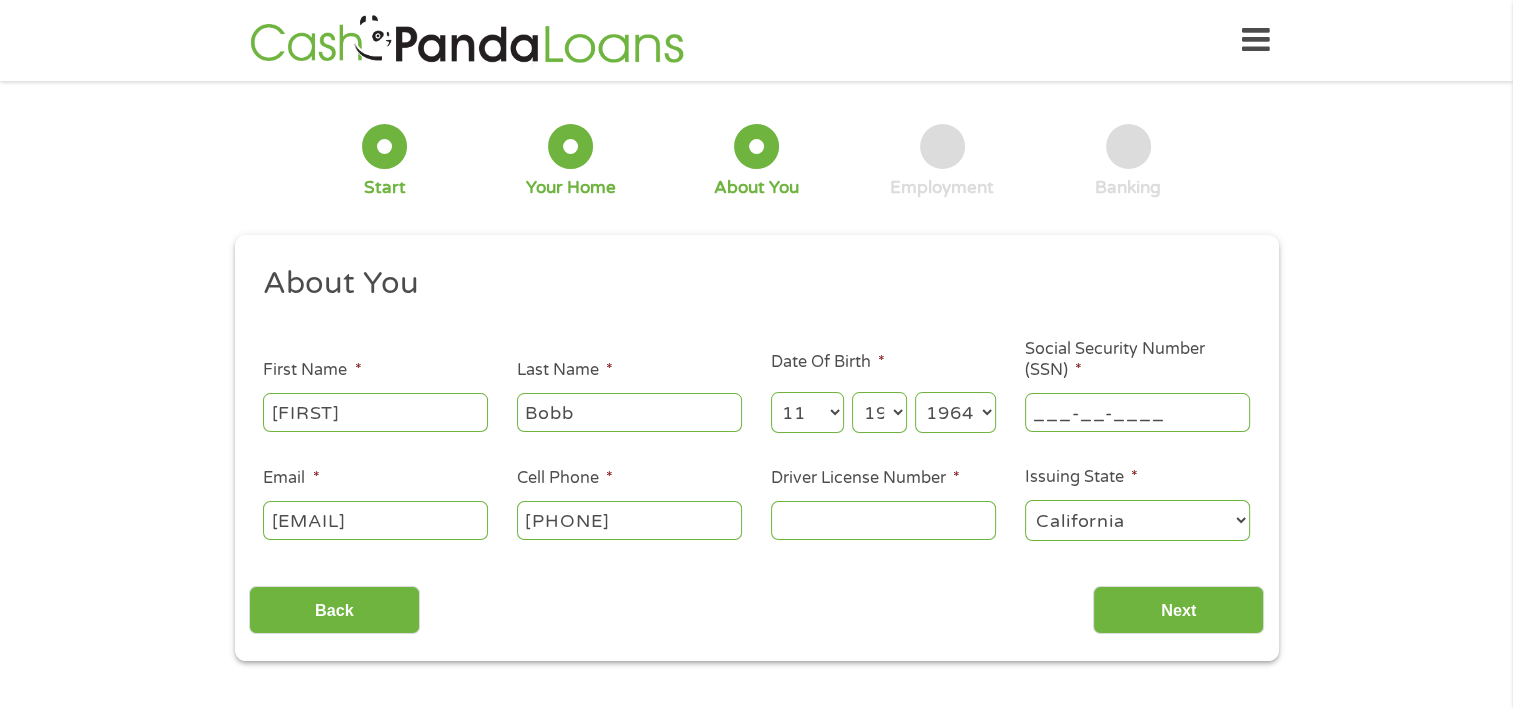 click on "___-__-____" at bounding box center (1137, 412) 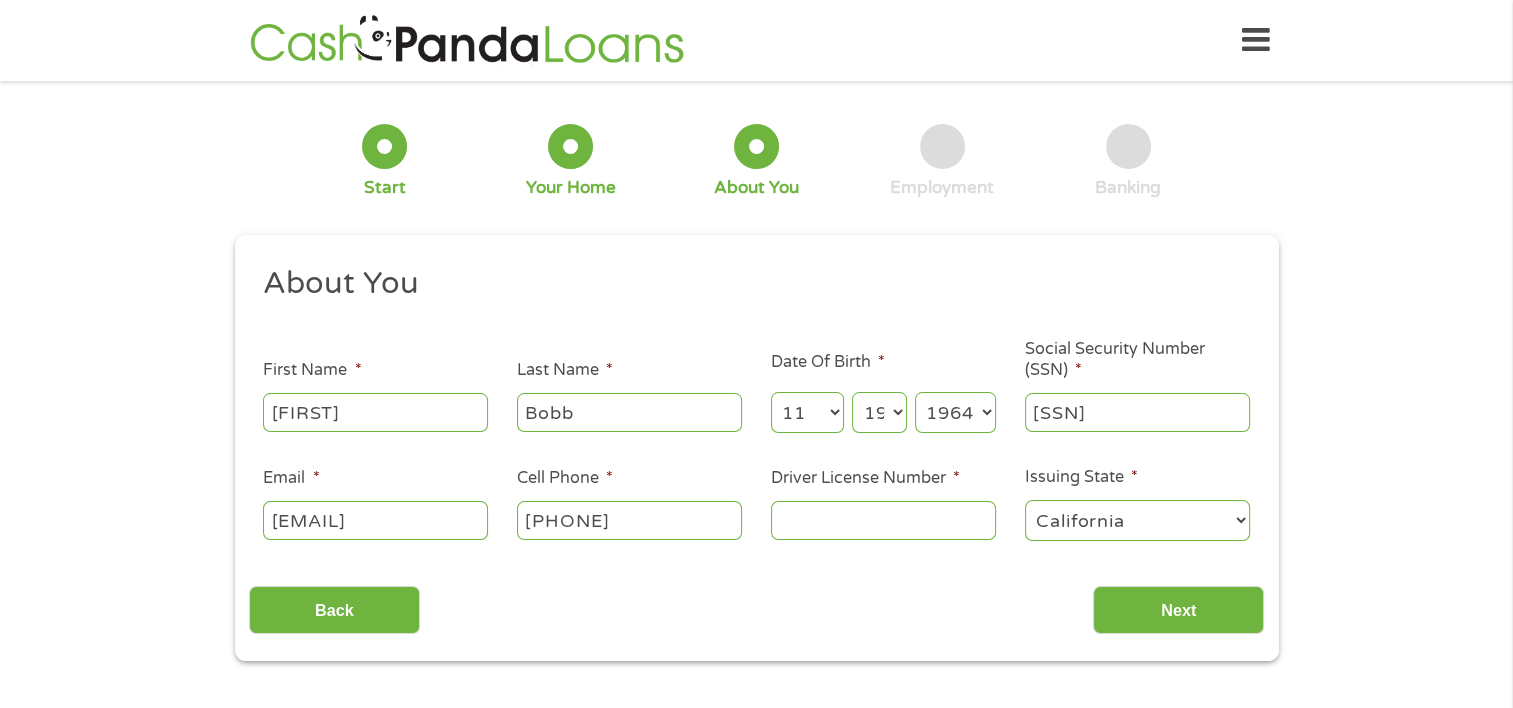 type on "[SSN]" 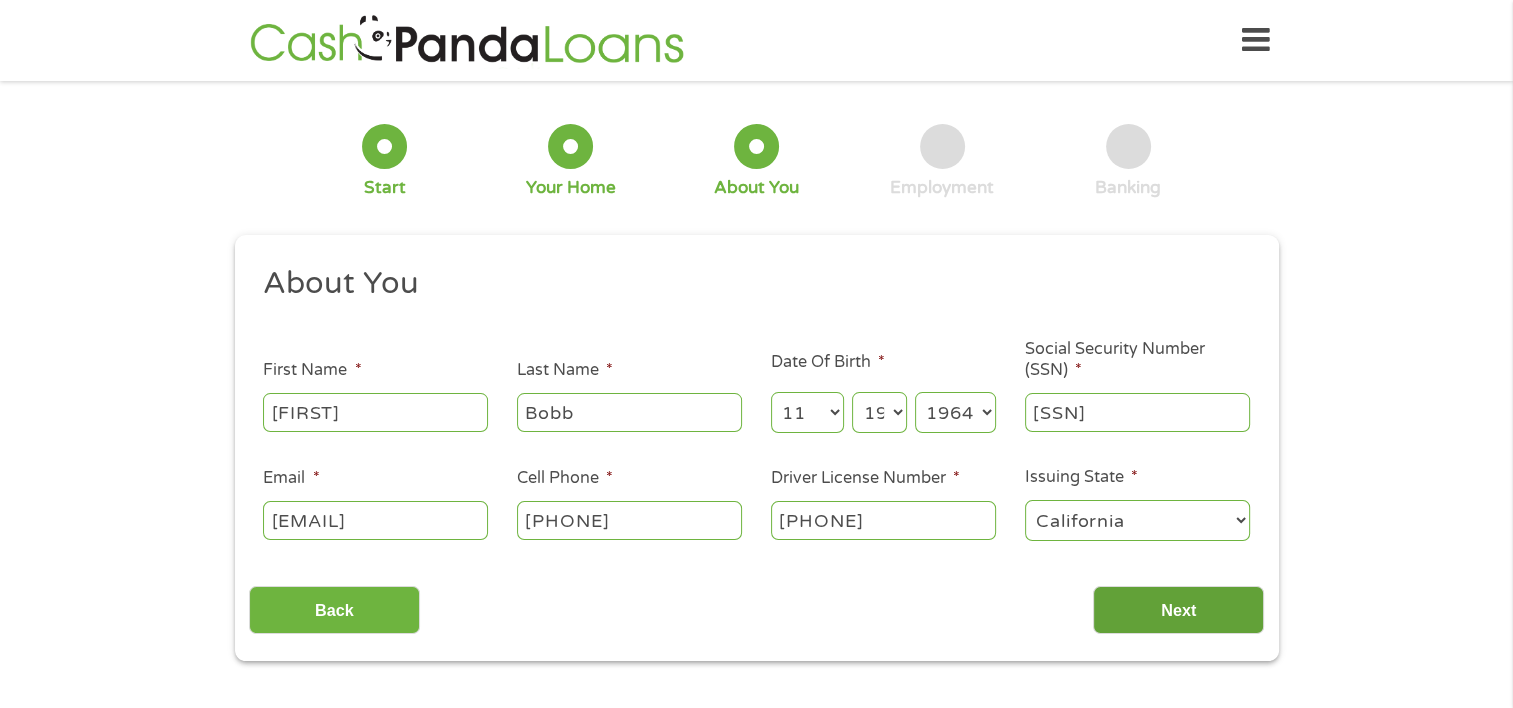 type on "[PHONE]" 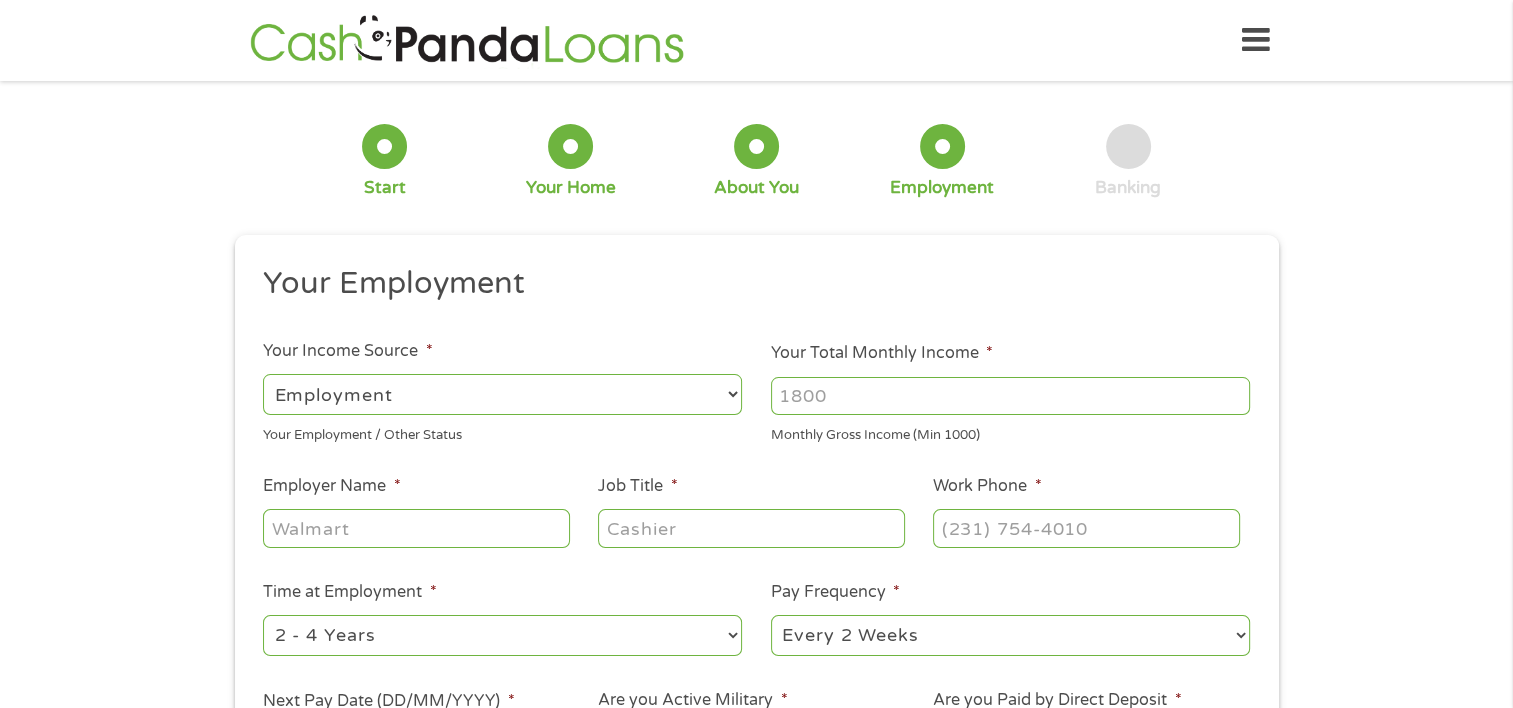 scroll, scrollTop: 8, scrollLeft: 8, axis: both 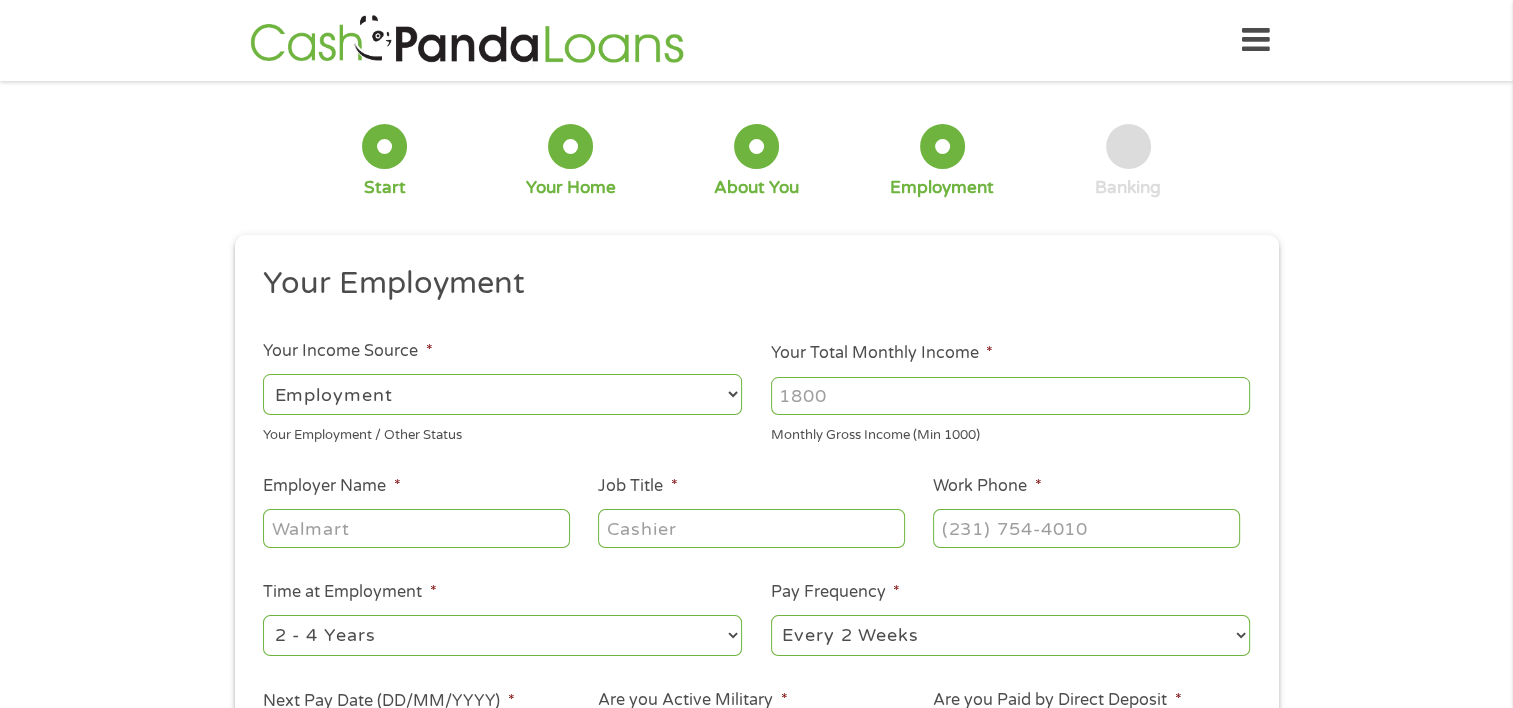 click on "Your Total Monthly Income *" at bounding box center (1010, 396) 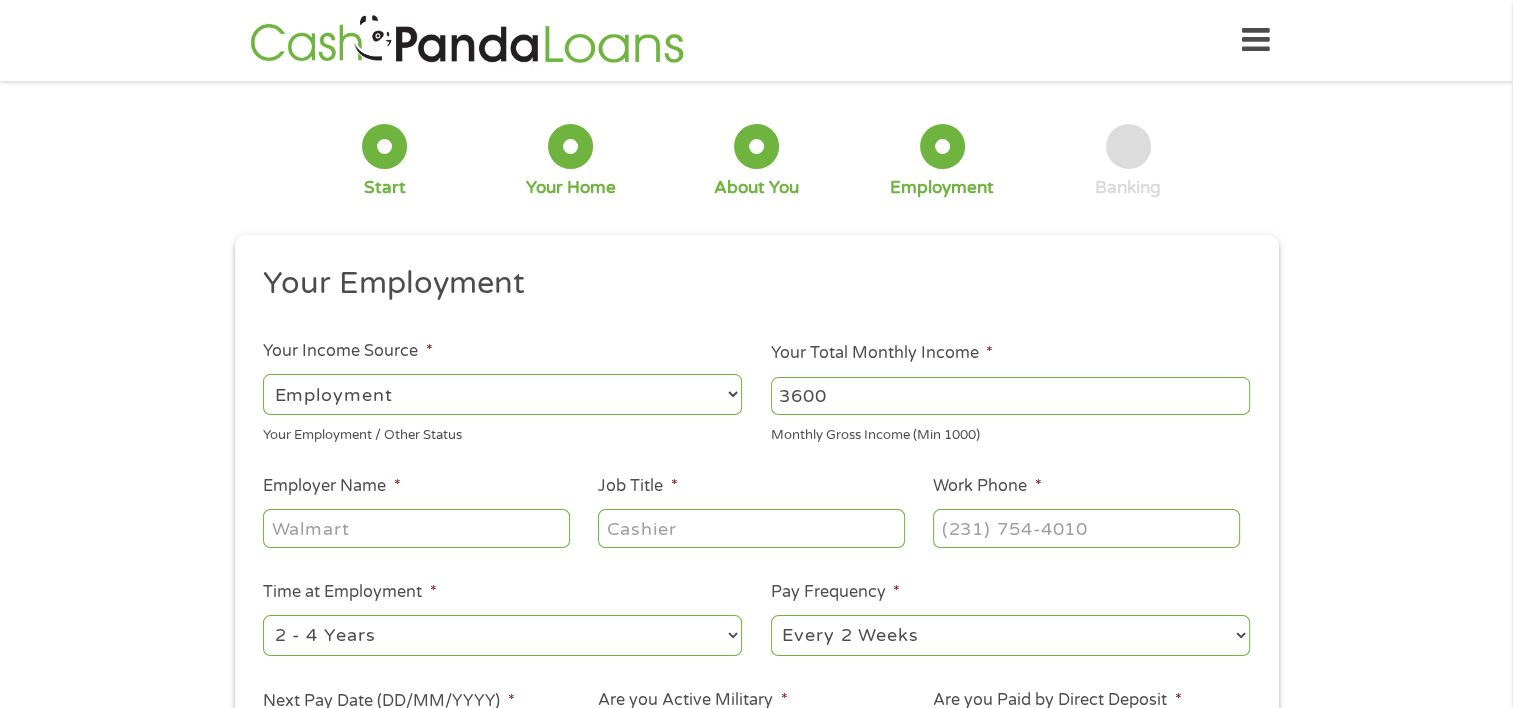 type on "3600" 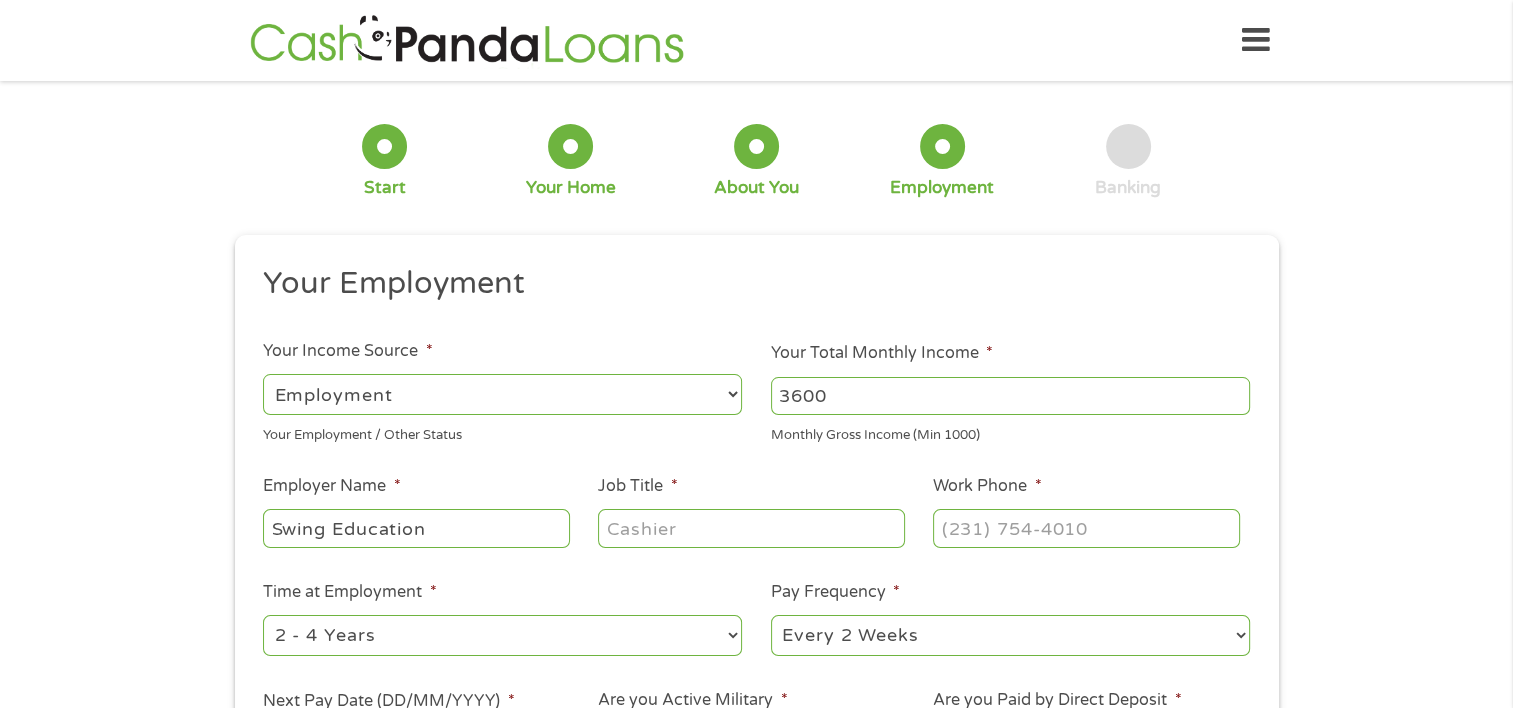 type on "Swing Education" 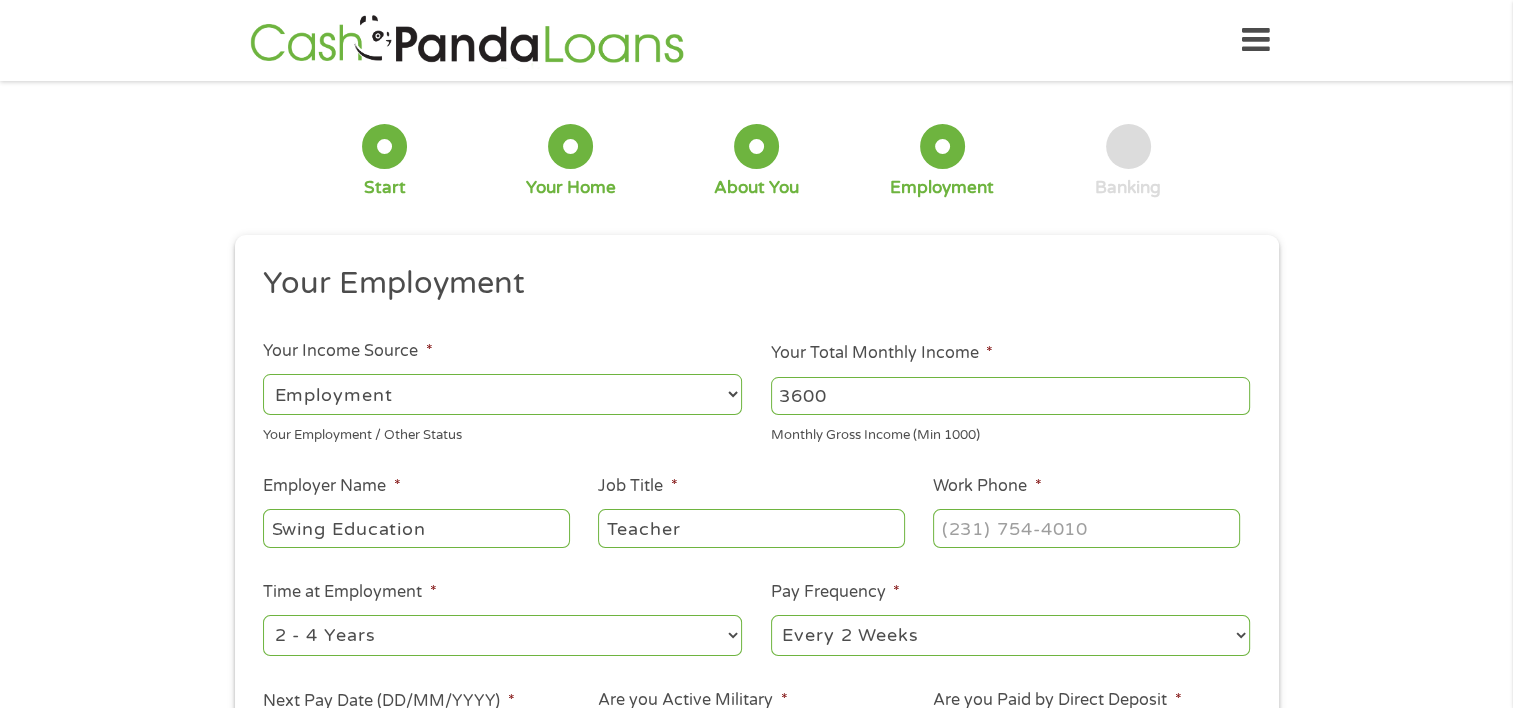 type on "Teacher" 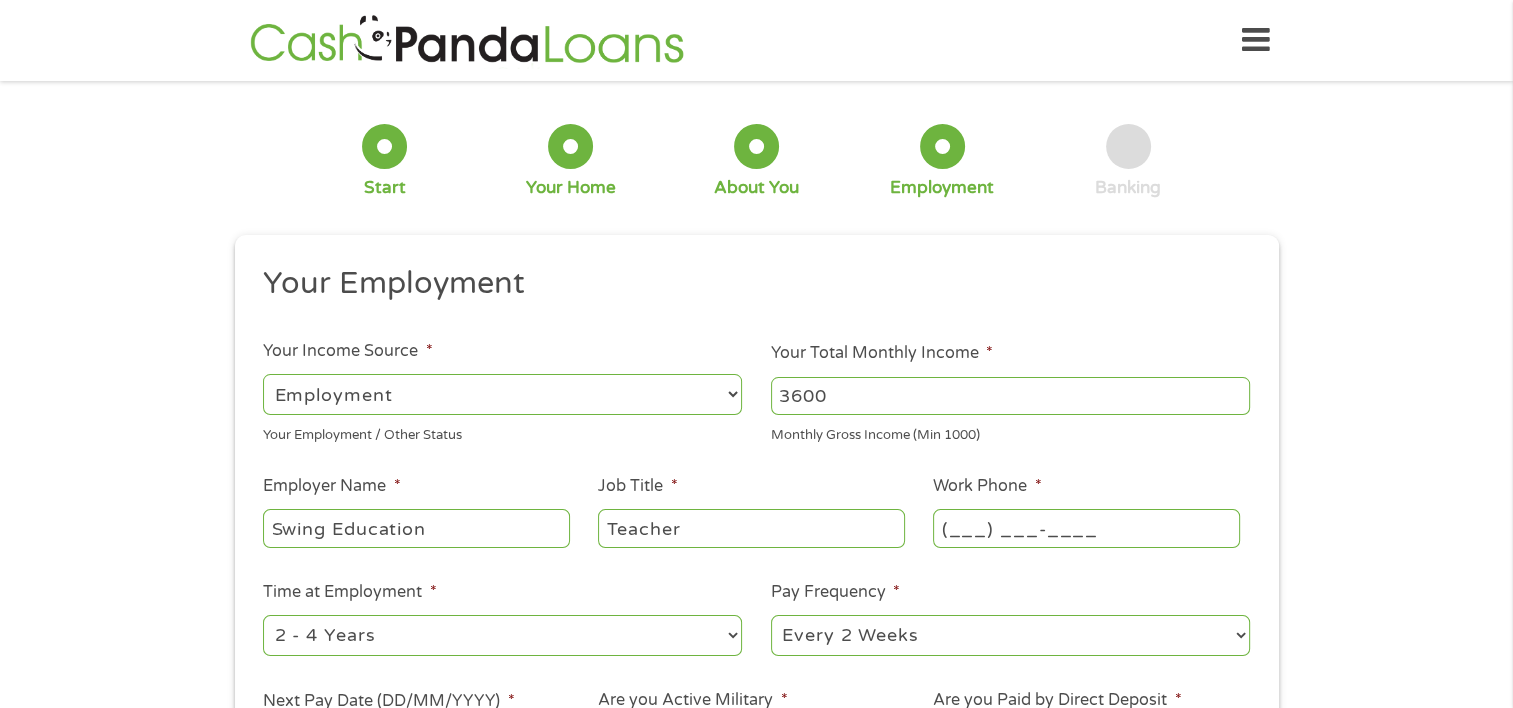 click on "(___) ___-____" at bounding box center (1086, 528) 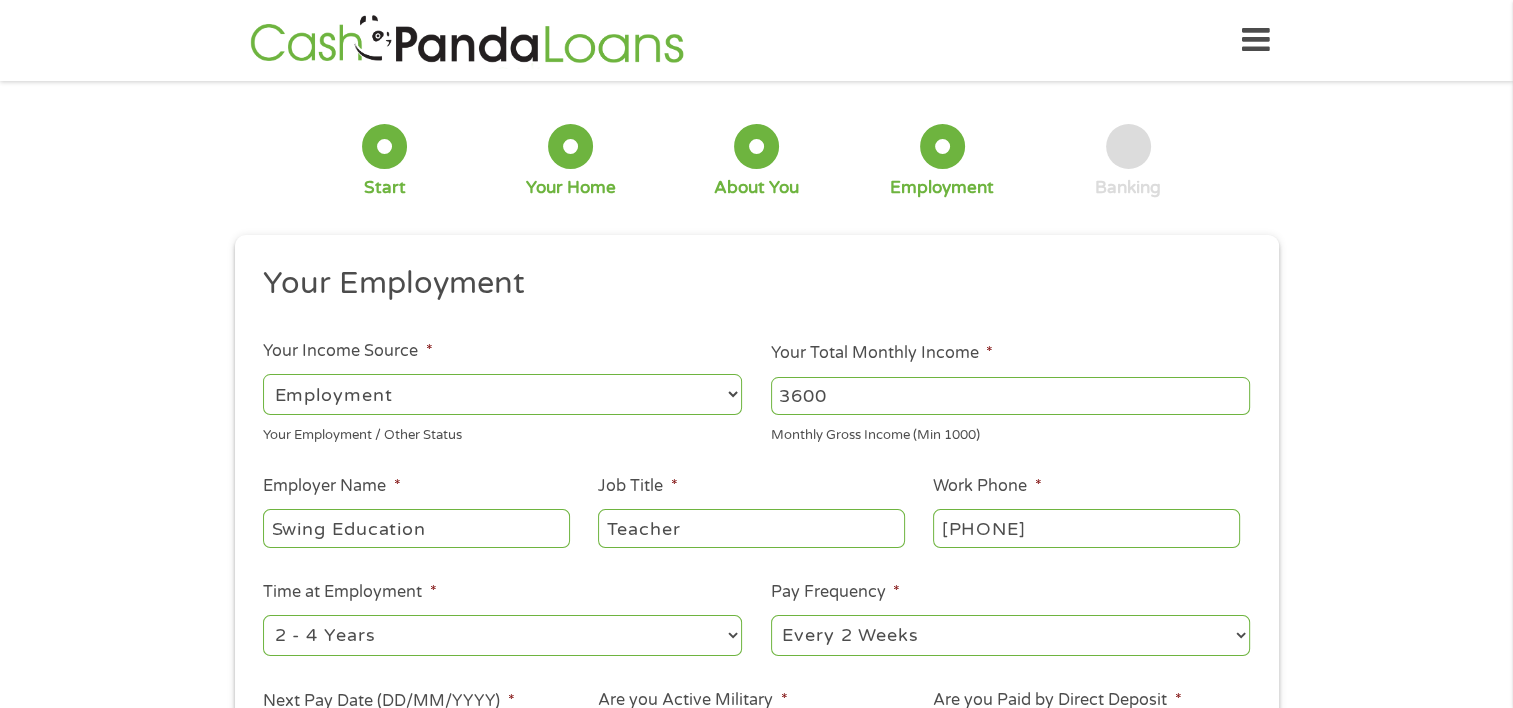 type on "[PHONE]" 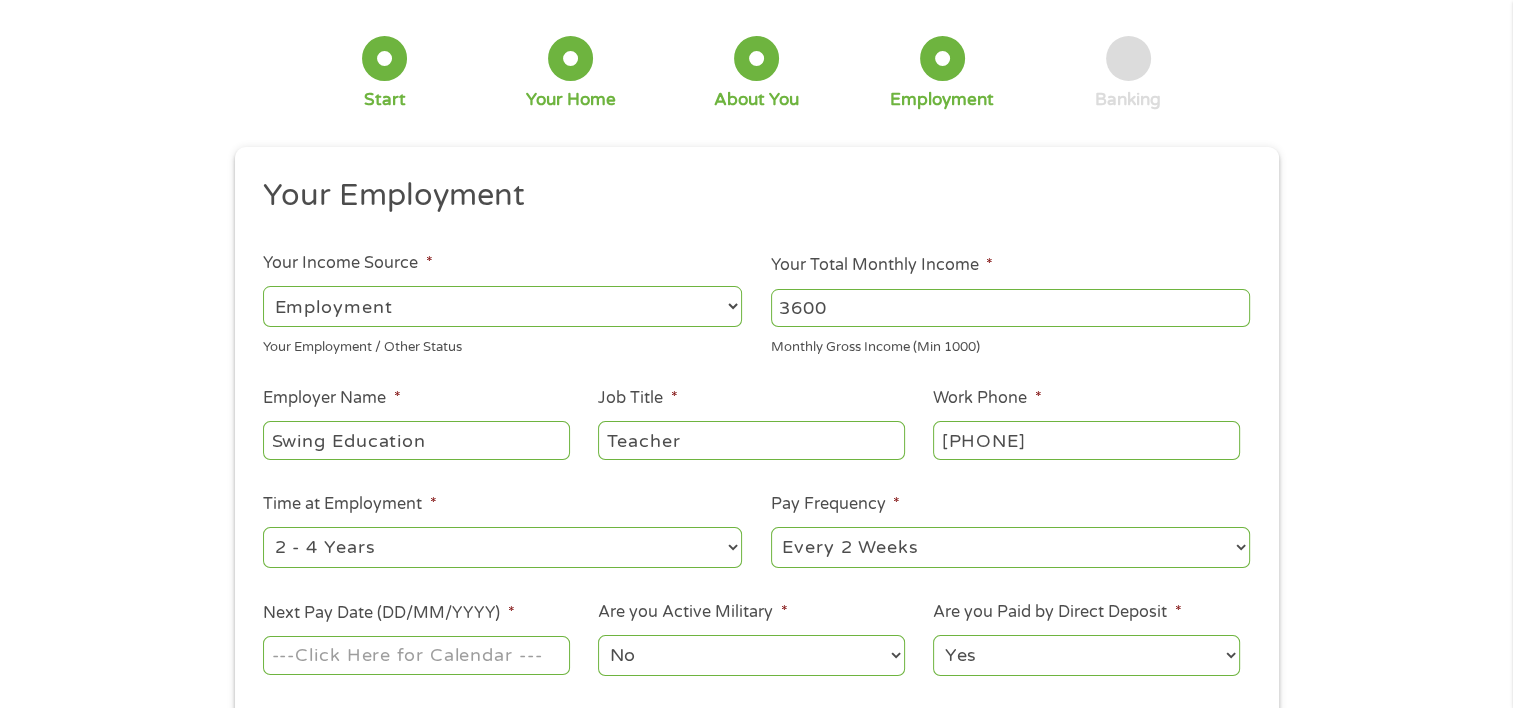 scroll, scrollTop: 200, scrollLeft: 0, axis: vertical 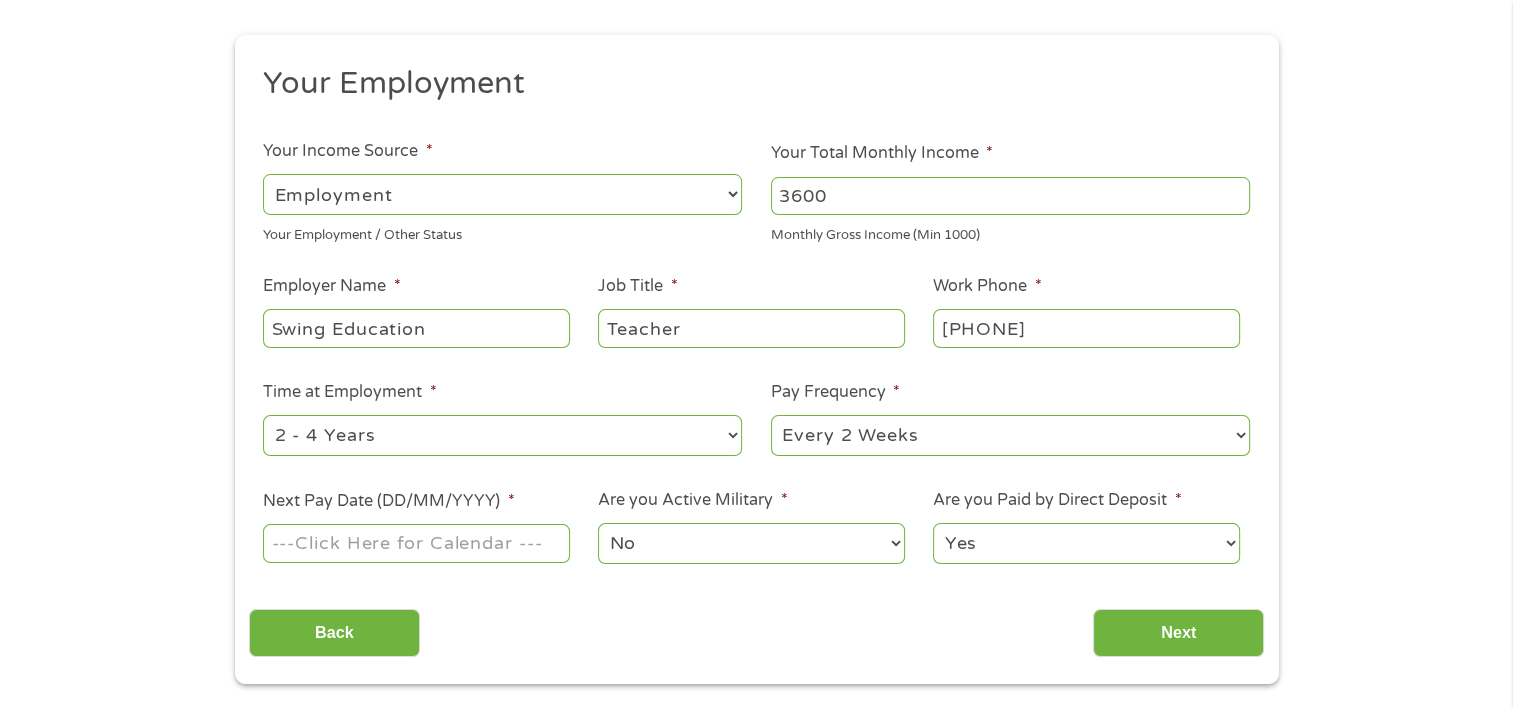 click on "--- Choose one --- 1 Year or less 1 - 2 Years 2 - 4 Years Over 4 Years" at bounding box center [502, 435] 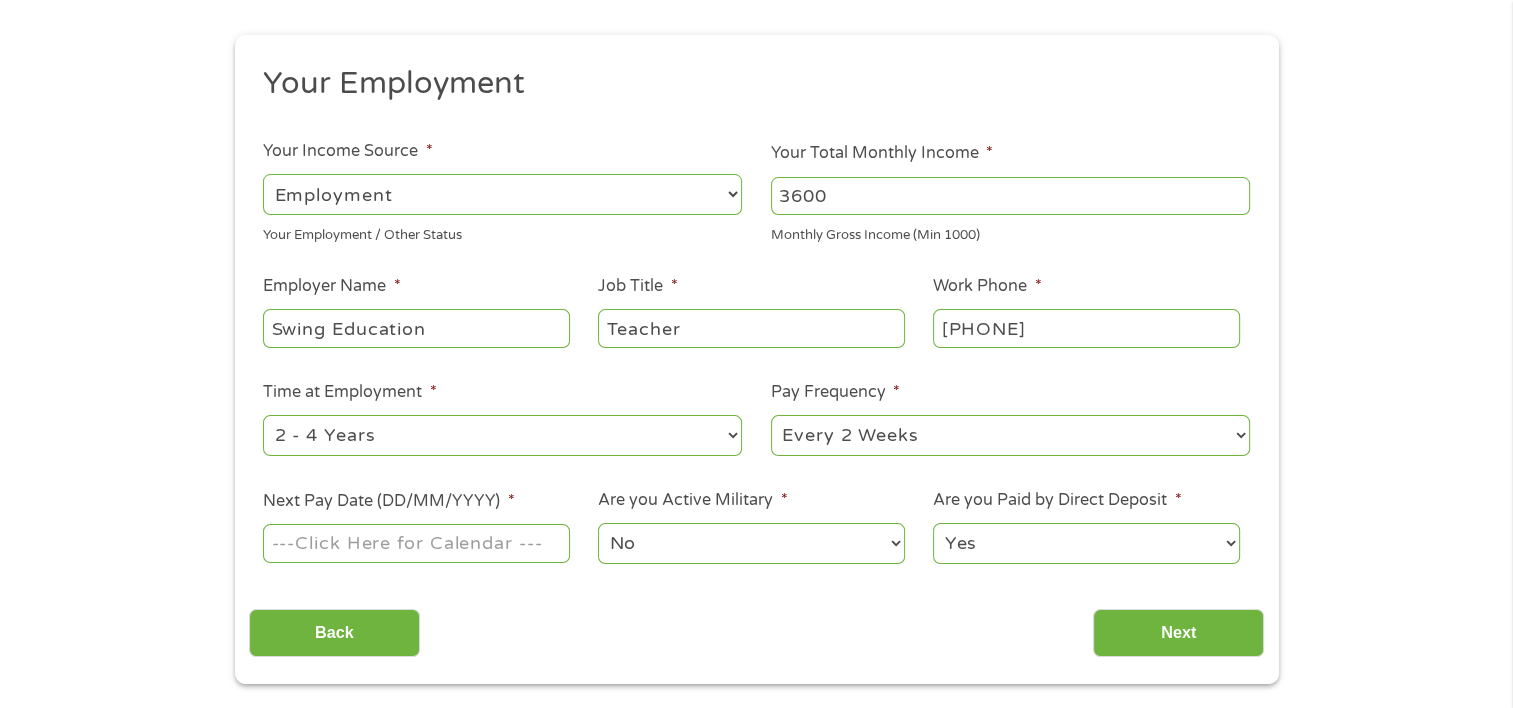 select on "24months" 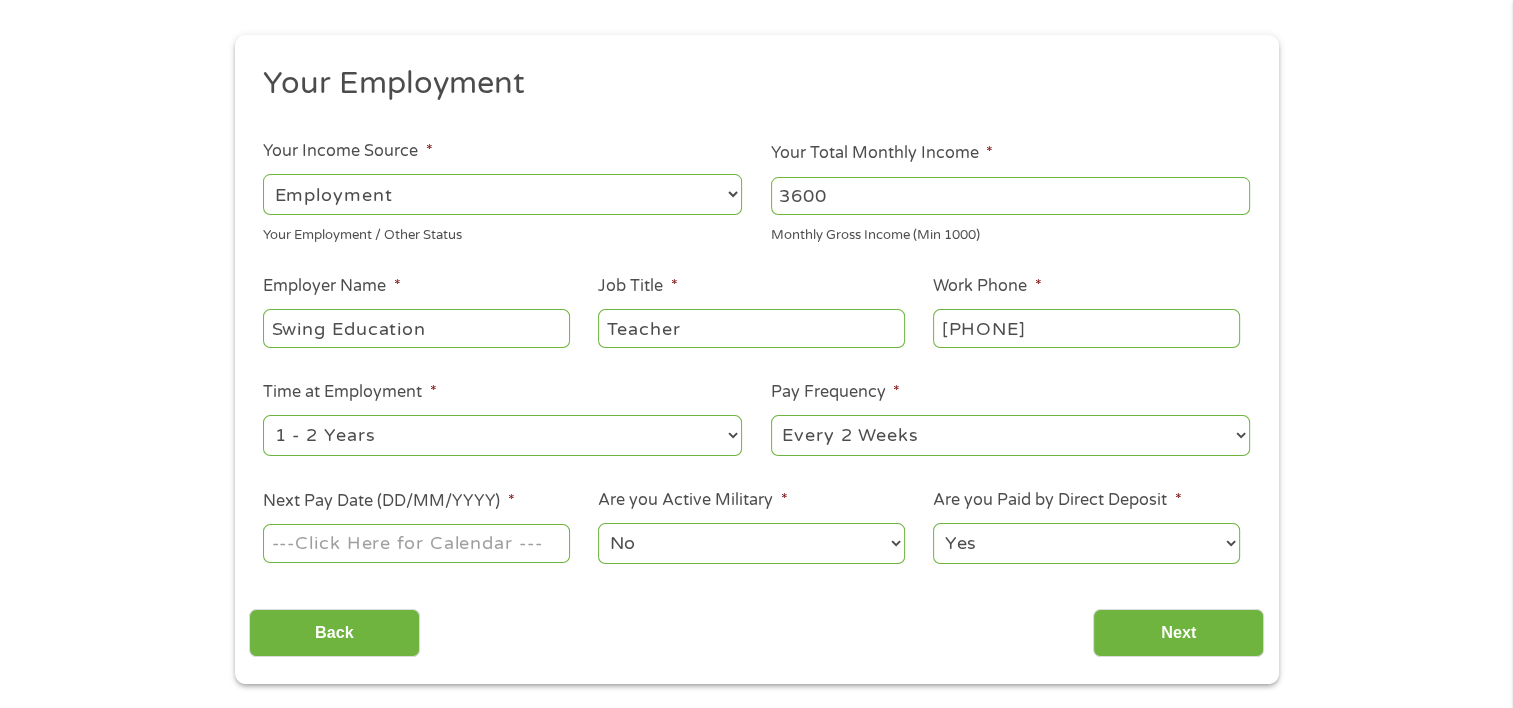click on "--- Choose one --- 1 Year or less 1 - 2 Years 2 - 4 Years Over 4 Years" at bounding box center (502, 435) 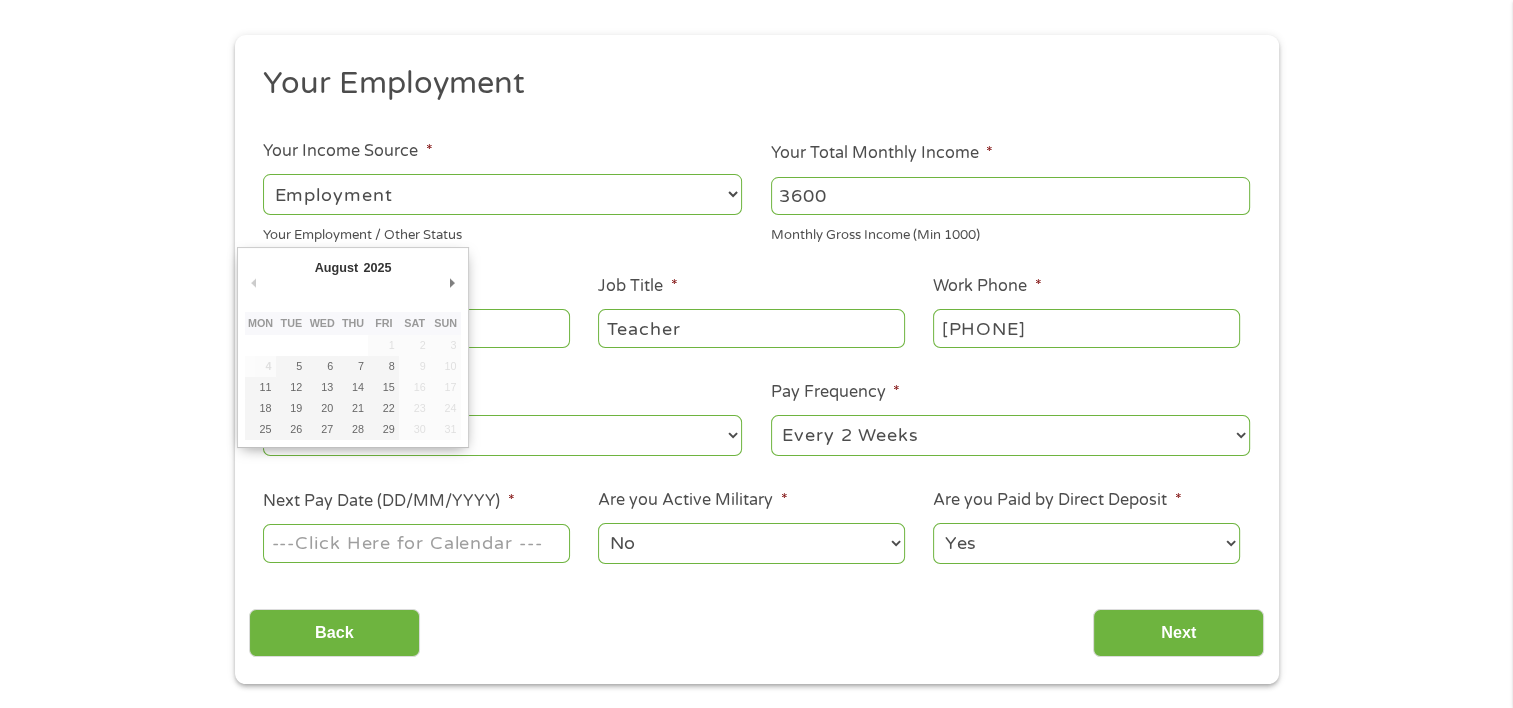 click on "Next Pay Date (DD/MM/YYYY) *" at bounding box center (416, 543) 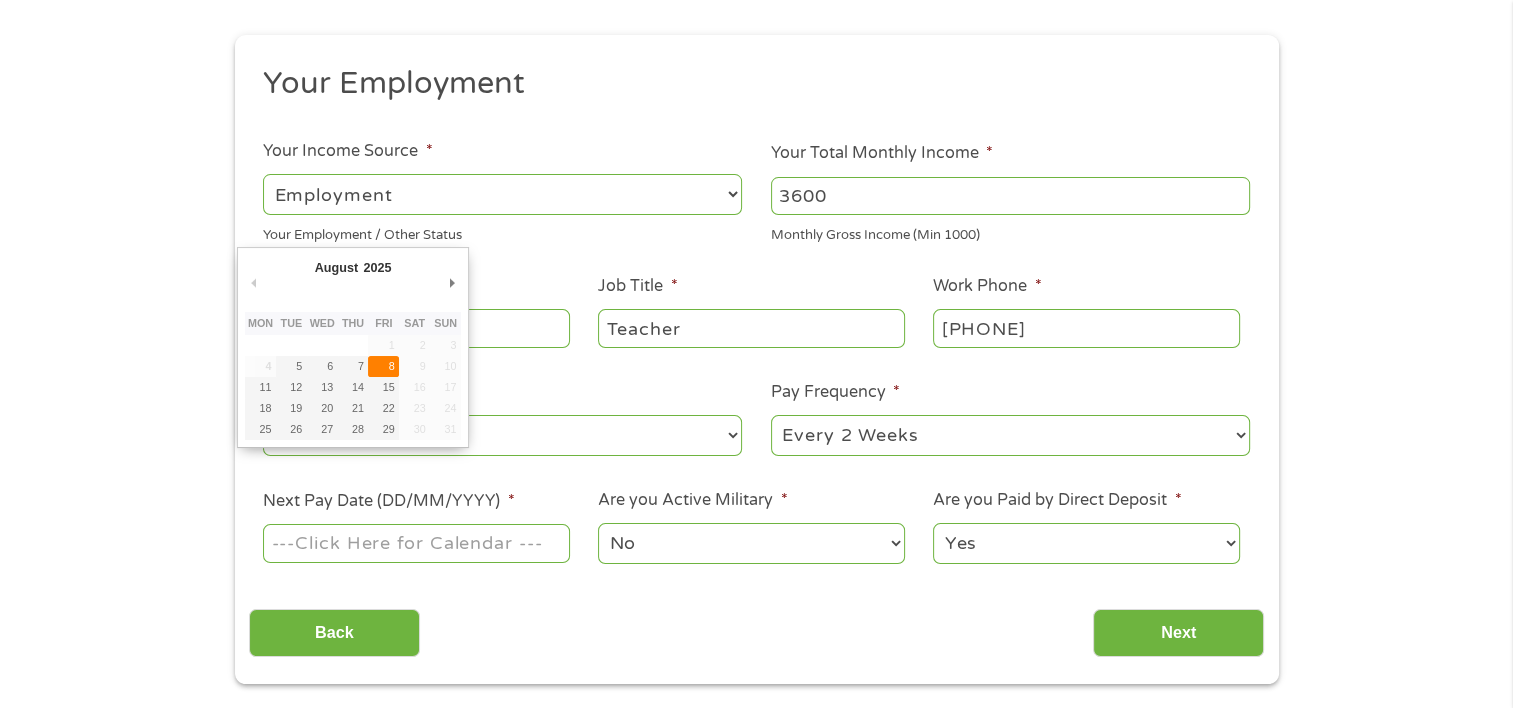 type on "08/08/2025" 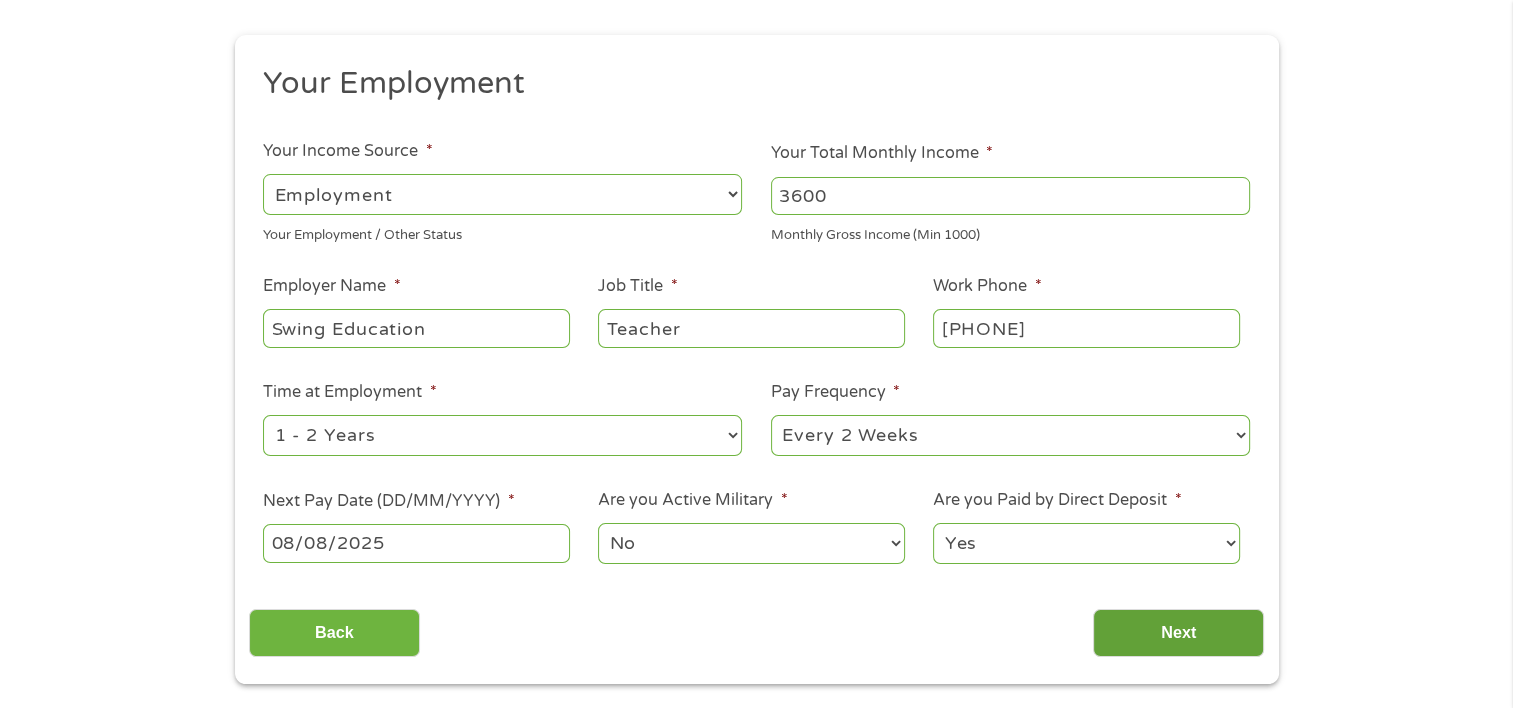 click on "Next" at bounding box center (1178, 633) 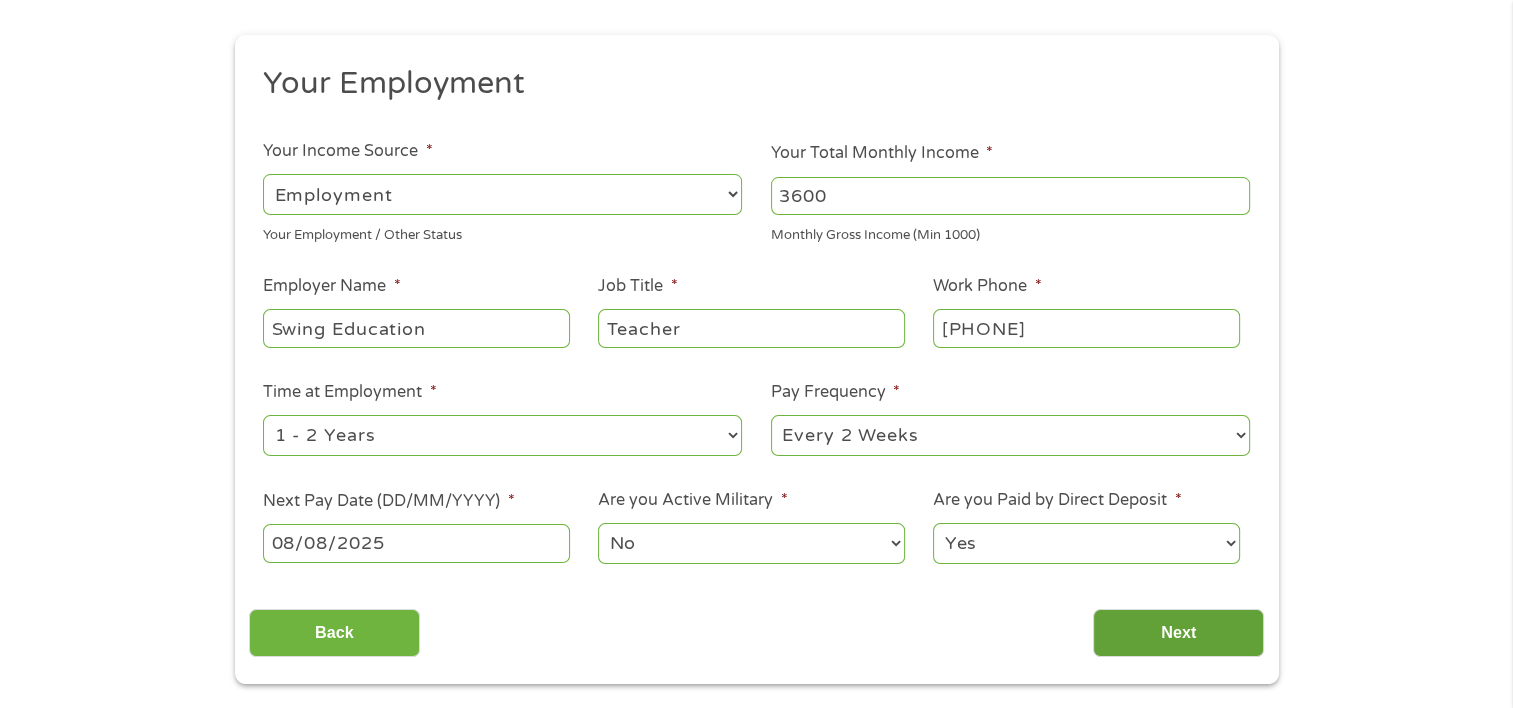 scroll, scrollTop: 8, scrollLeft: 8, axis: both 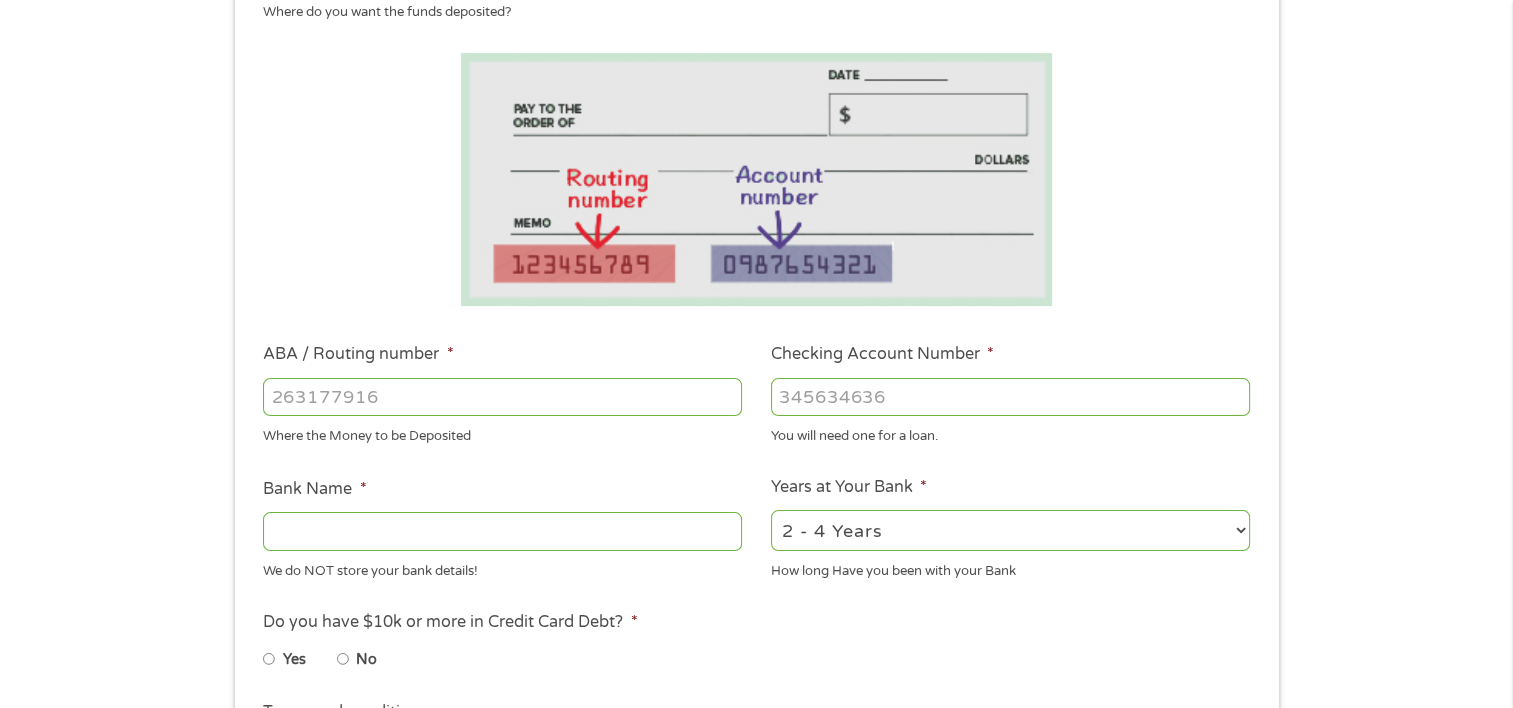click on "ABA / Routing number *" at bounding box center [502, 397] 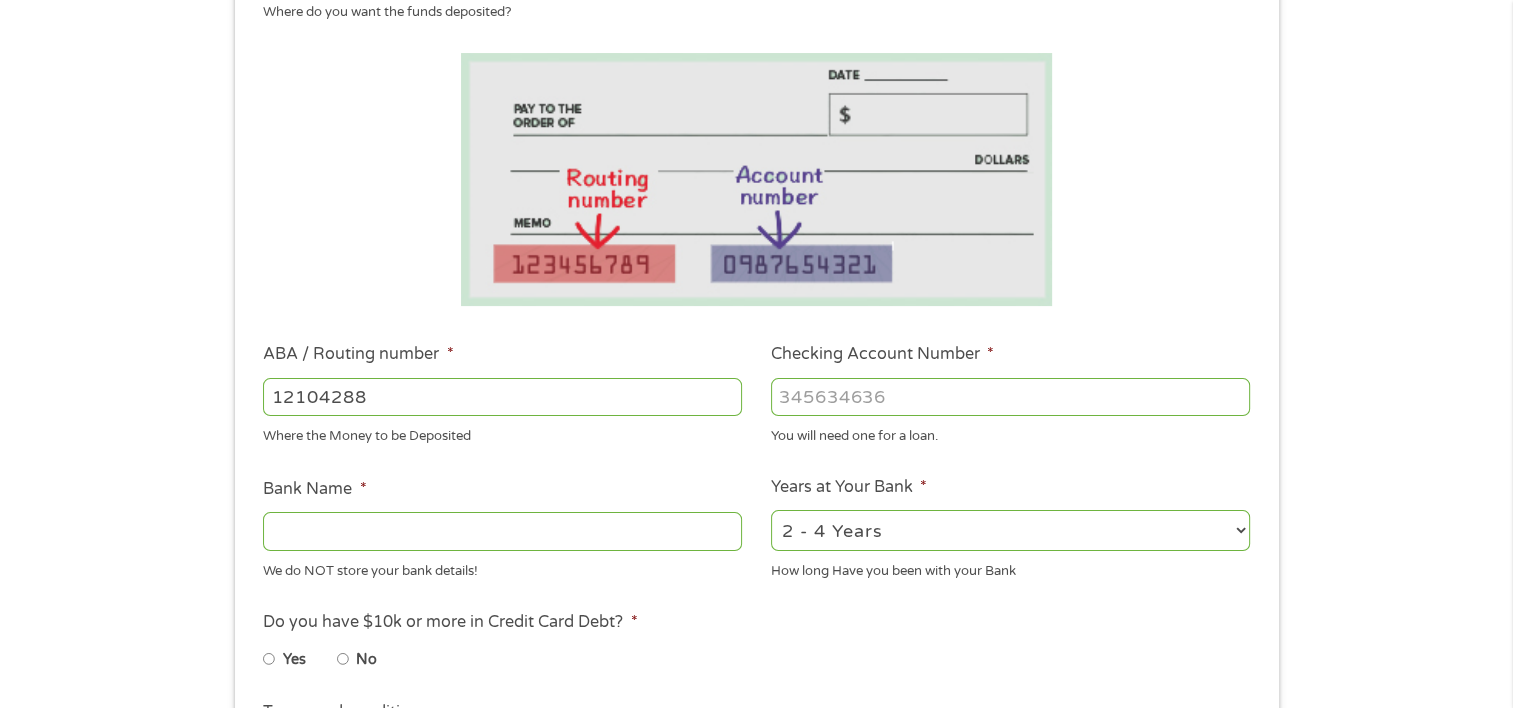 type on "121042882" 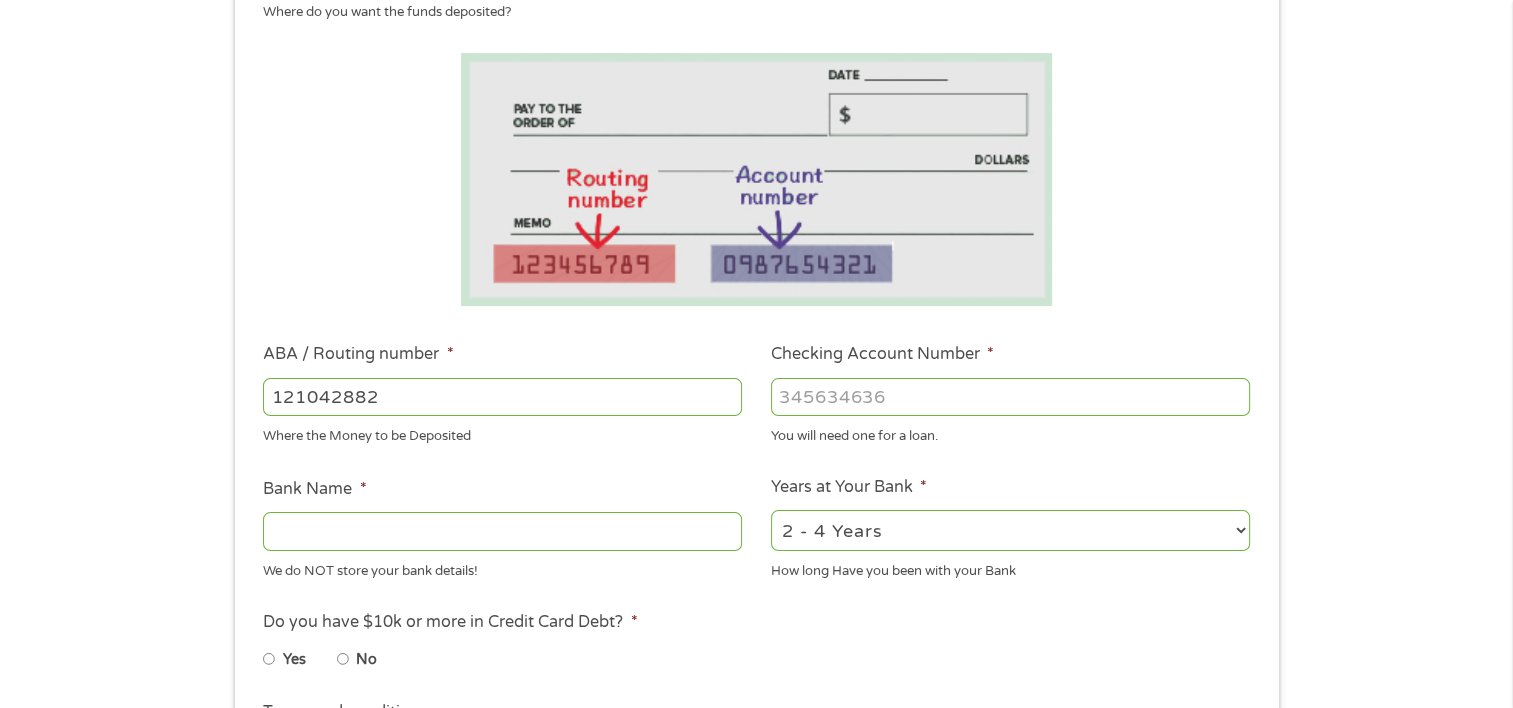 type on "WELLS FARGO BANK NA" 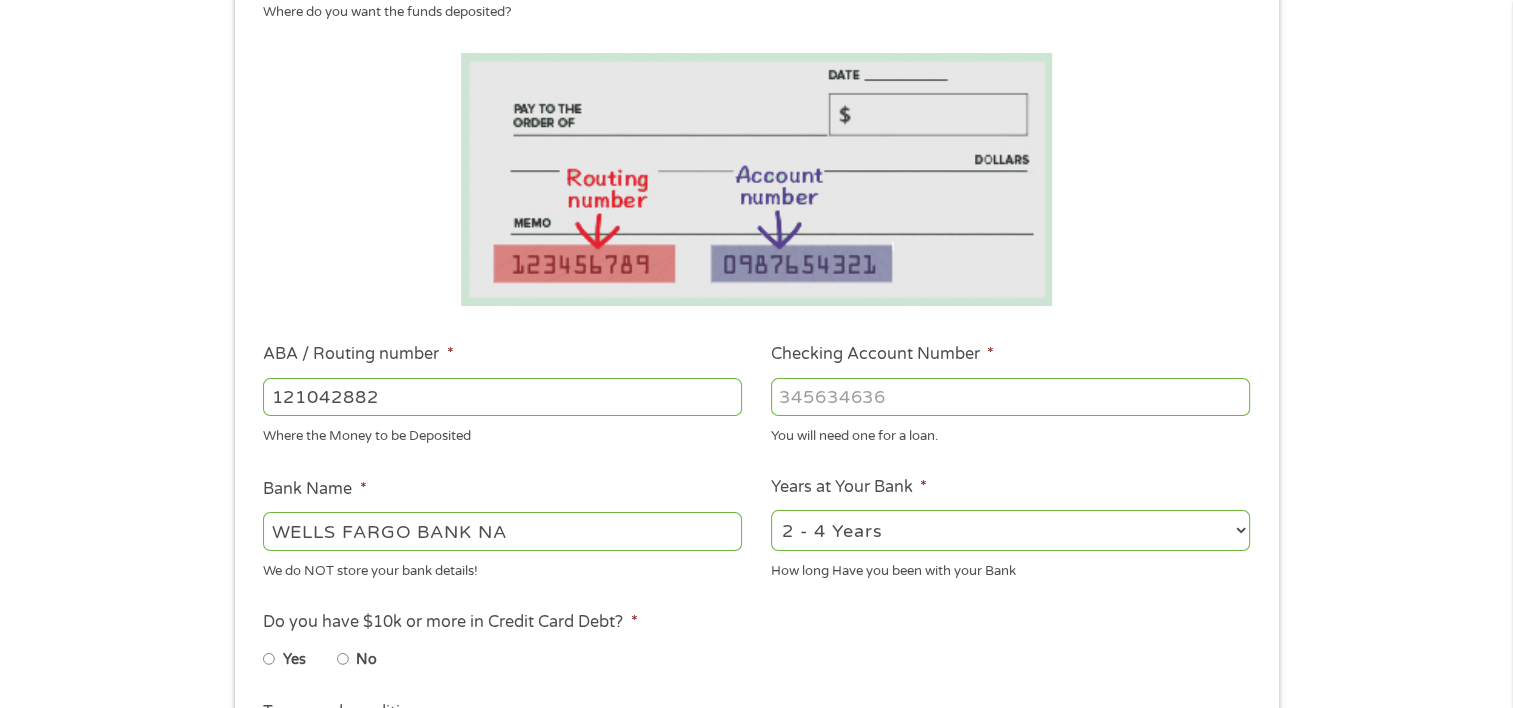 type on "121042882" 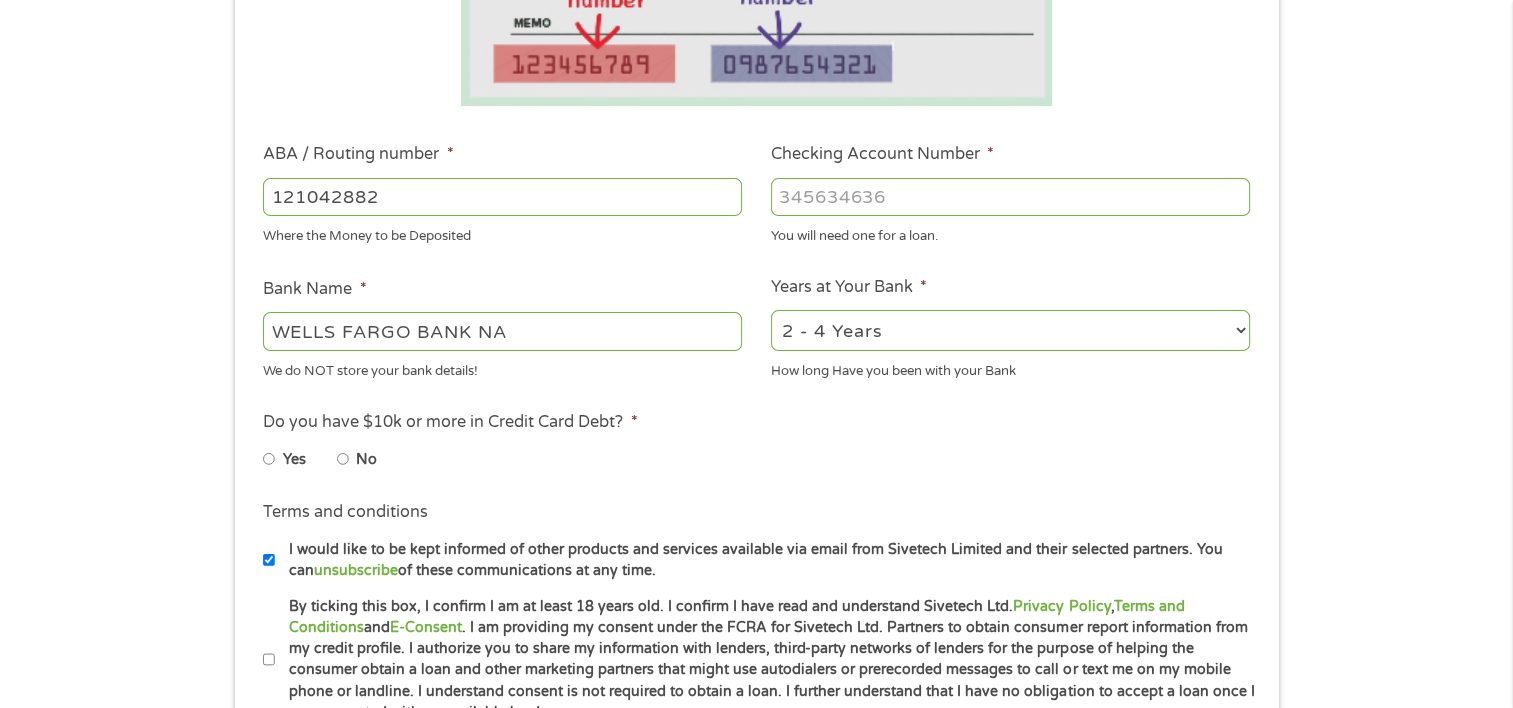 click on "No" at bounding box center [343, 459] 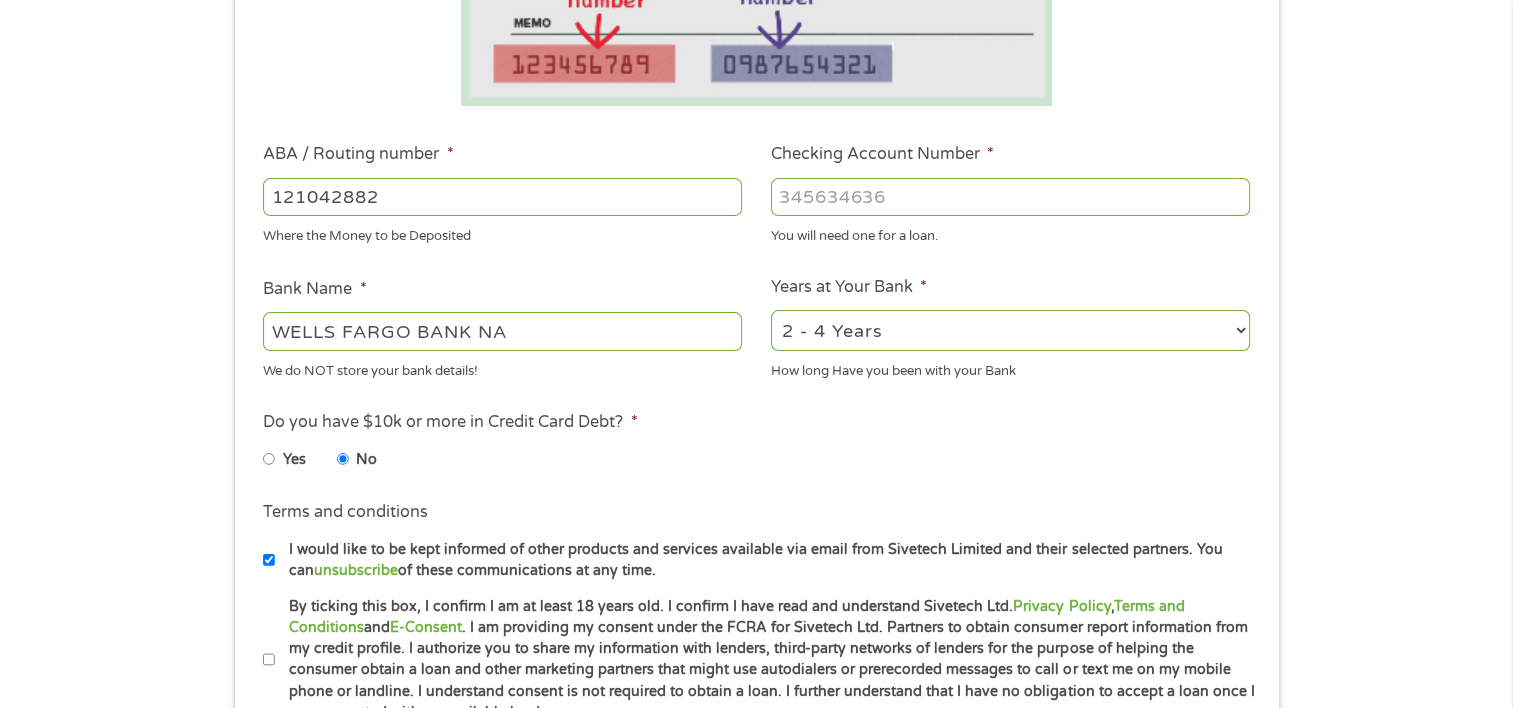 click on "By ticking this box, I confirm I am at least 18 years old. I confirm I have read and understand Sivetech Ltd.  Privacy Policy ,  Terms and Conditions  and  E-Consent . I am providing my consent under the FCRA for Sivetech Ltd. Partners to obtain consumer report information from my credit profile. I authorize you to share my information with lenders, third-party networks of lenders for the purpose of helping the consumer obtain a loan and other marketing partners that might use autodialers or prerecorded messages to call or text me on my mobile phone or landline. I understand consent is not required to obtain a loan. I further understand that I have no obligation to accept a loan once I am connected with an available lender." at bounding box center [269, 660] 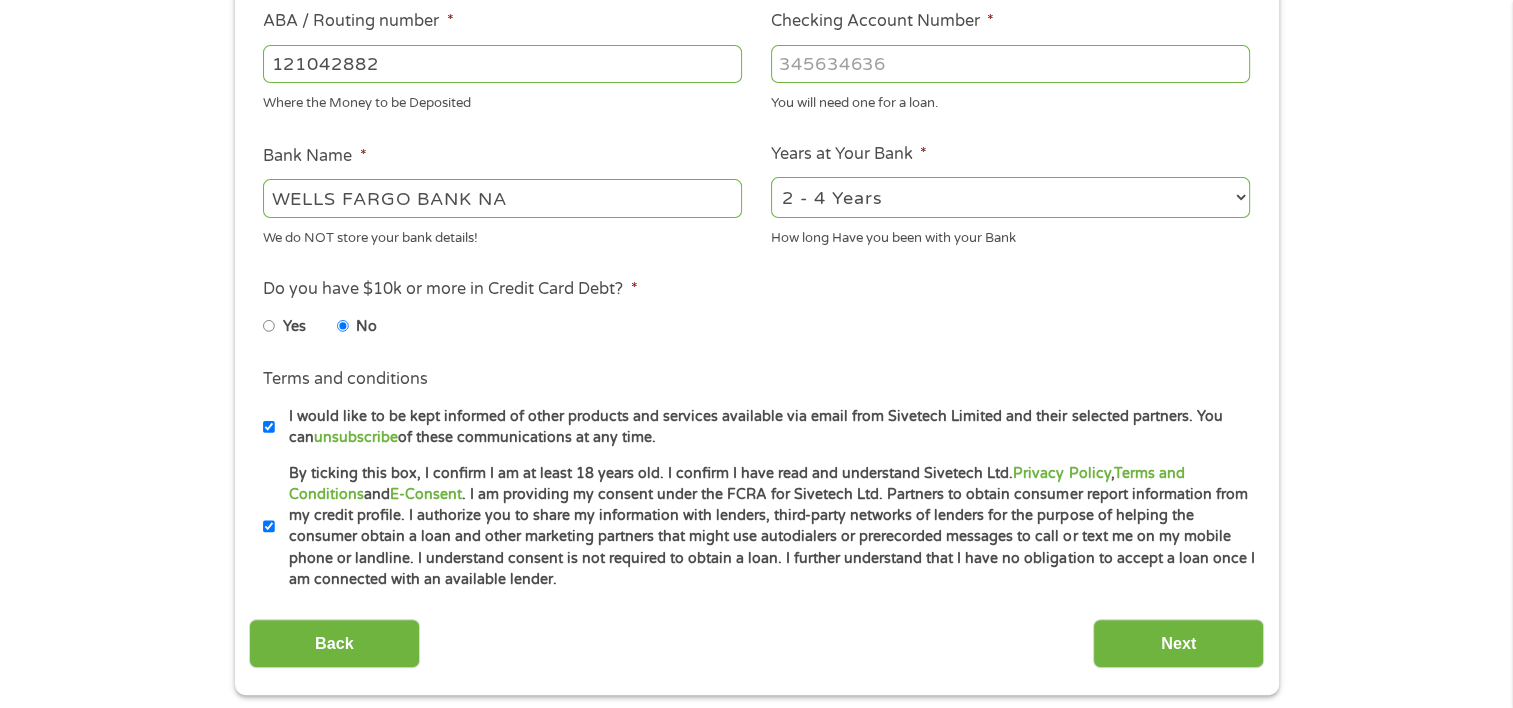 scroll, scrollTop: 800, scrollLeft: 0, axis: vertical 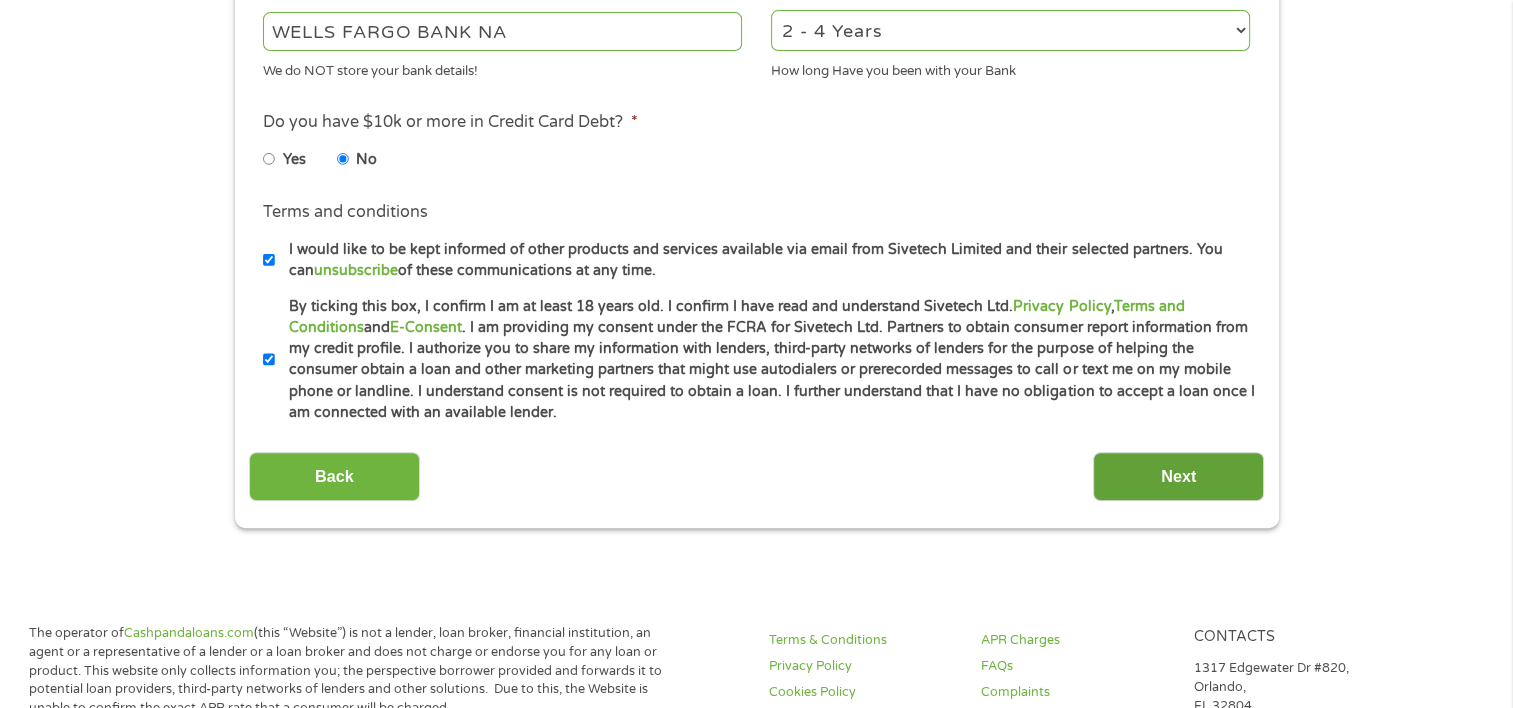 click on "Next" at bounding box center [1178, 476] 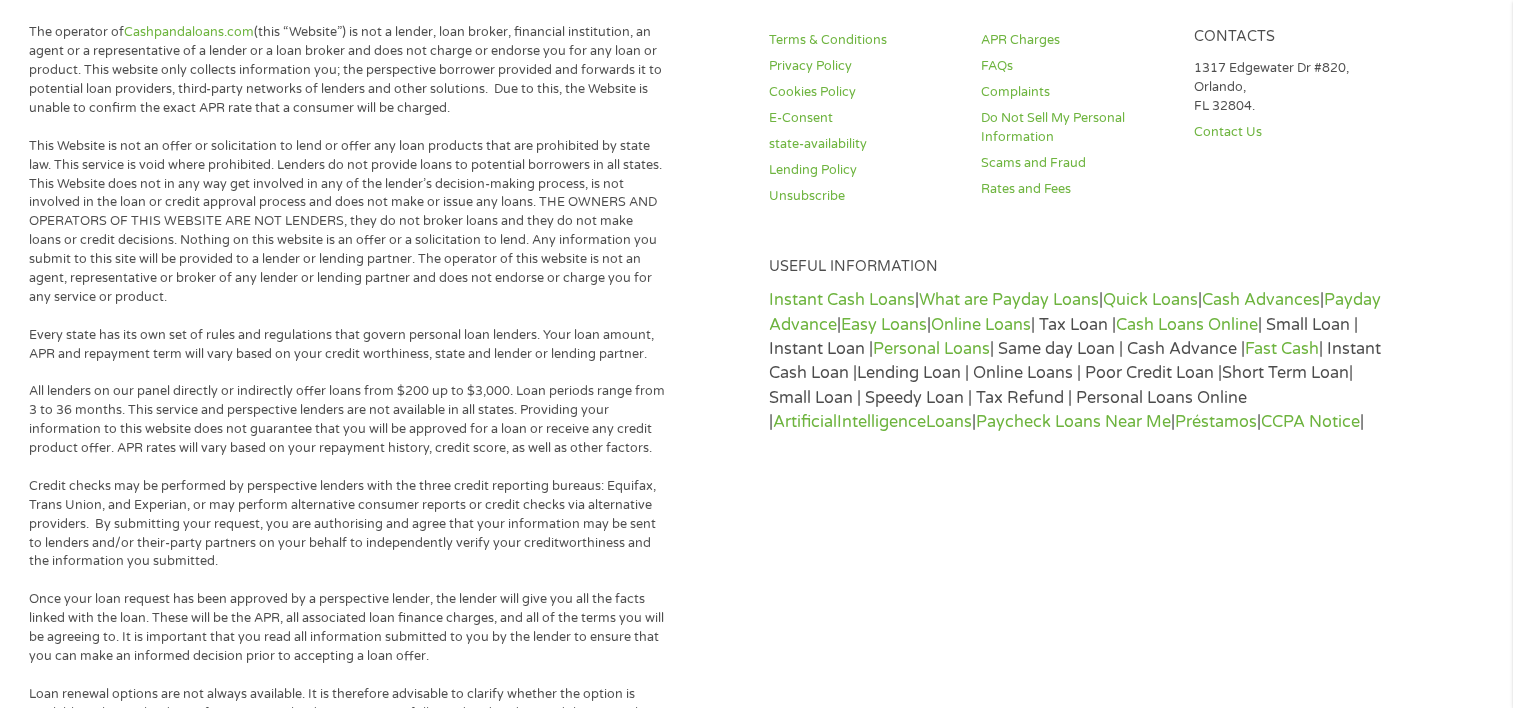 scroll, scrollTop: 8, scrollLeft: 8, axis: both 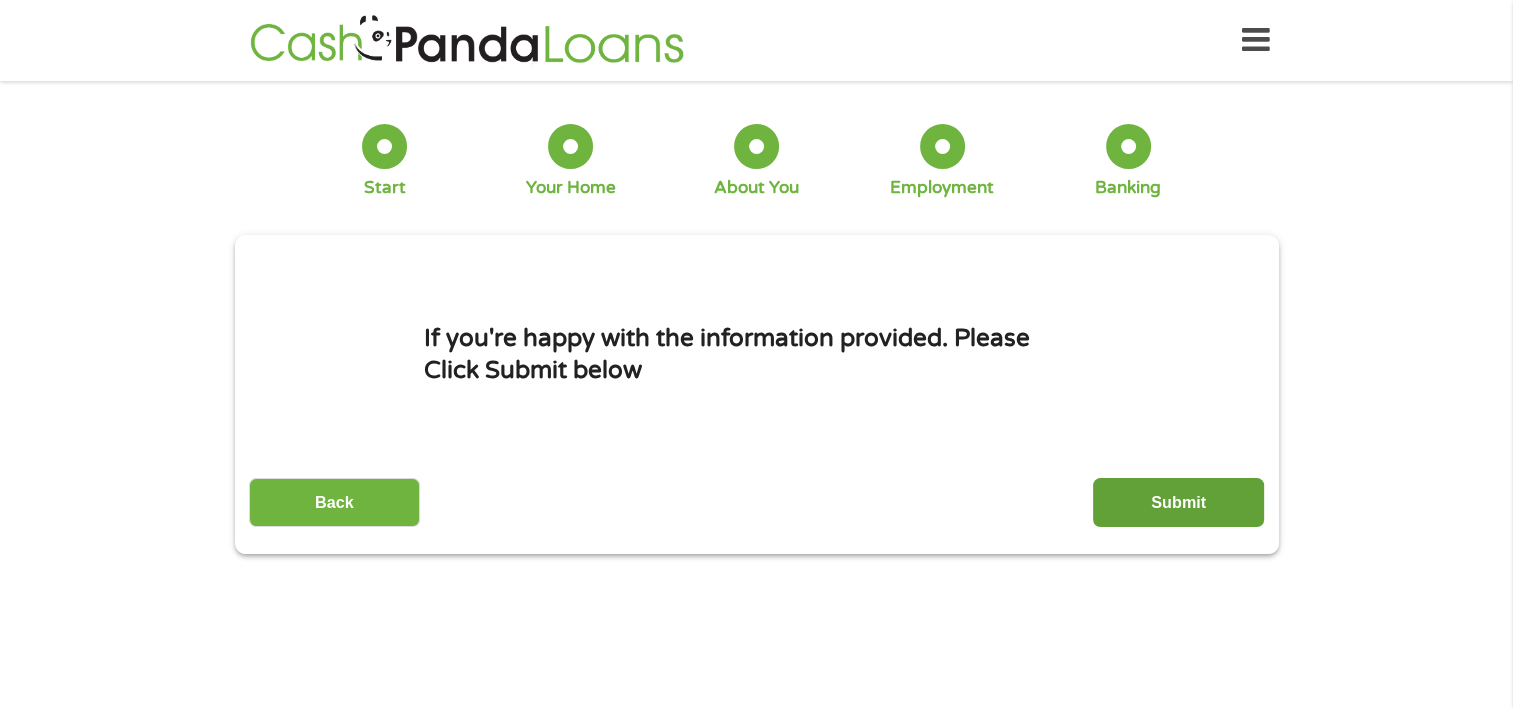 click on "Submit" at bounding box center [1178, 502] 